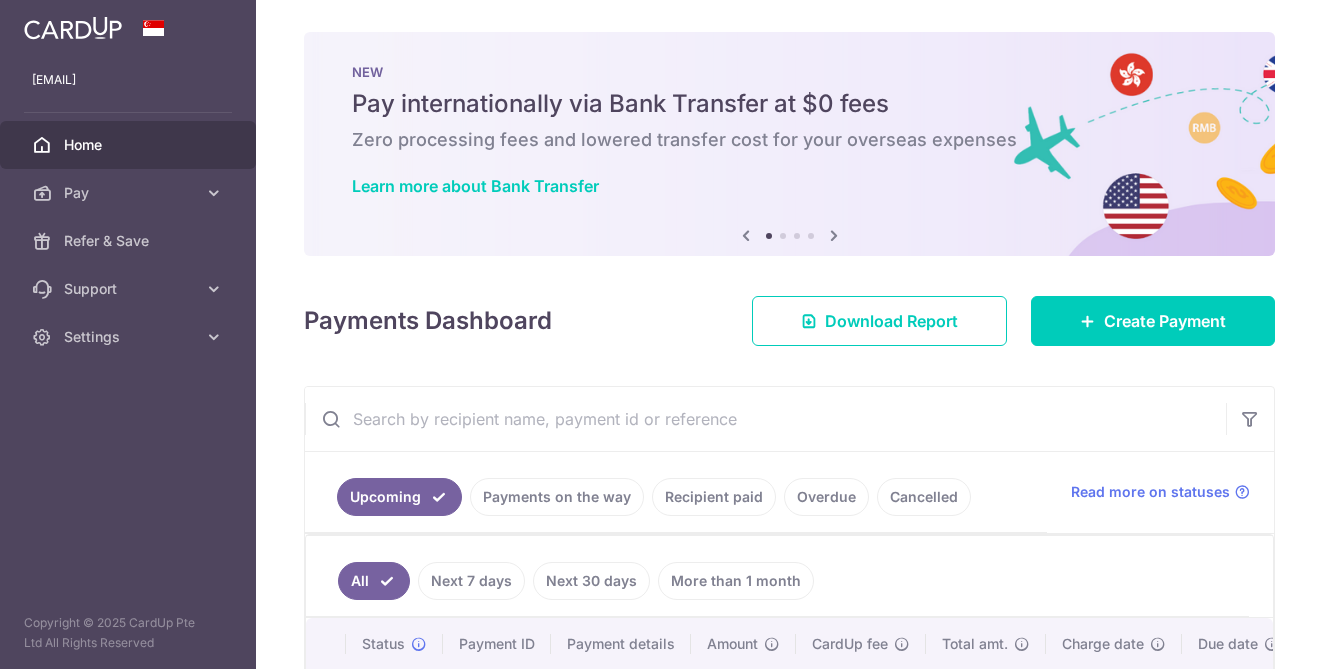 scroll, scrollTop: 0, scrollLeft: 0, axis: both 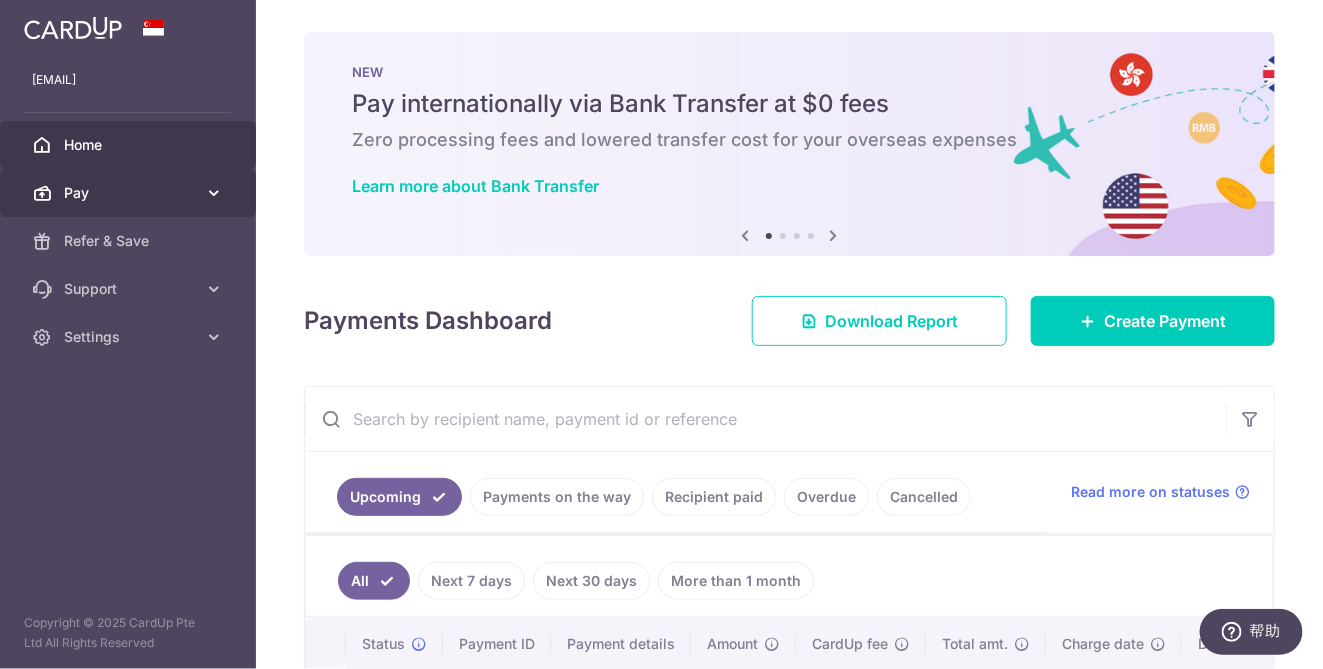 click at bounding box center [214, 193] 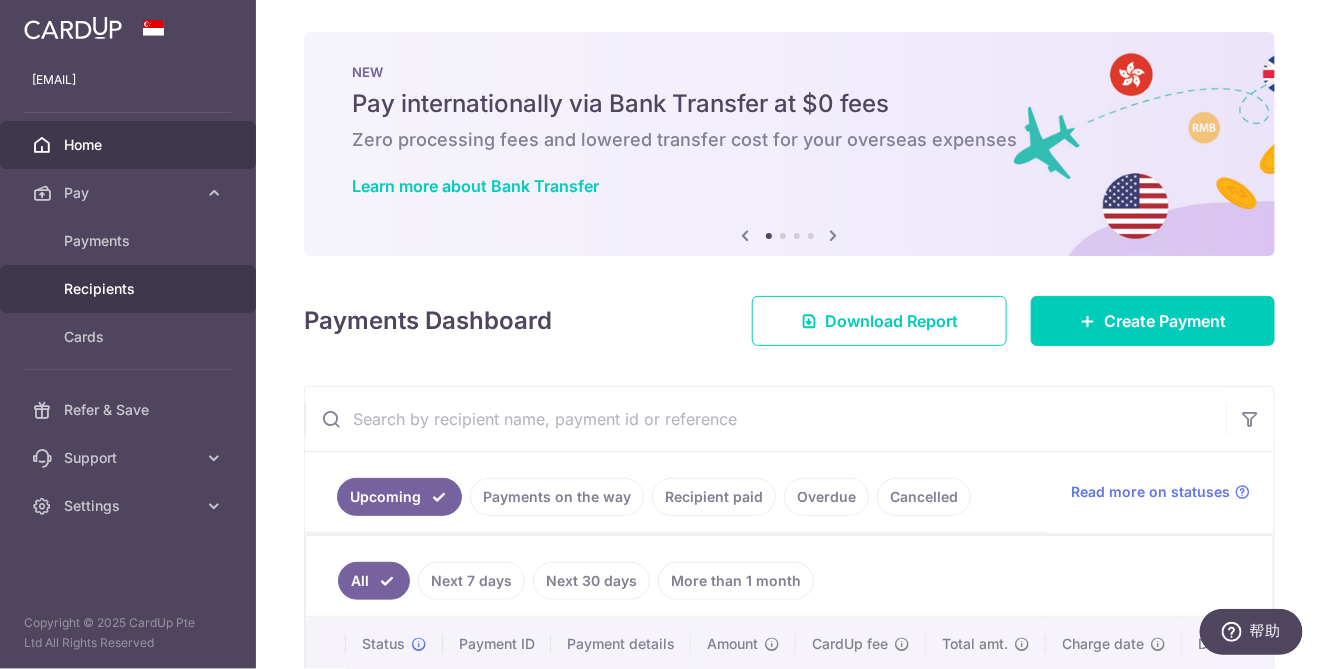 click on "Recipients" at bounding box center [130, 289] 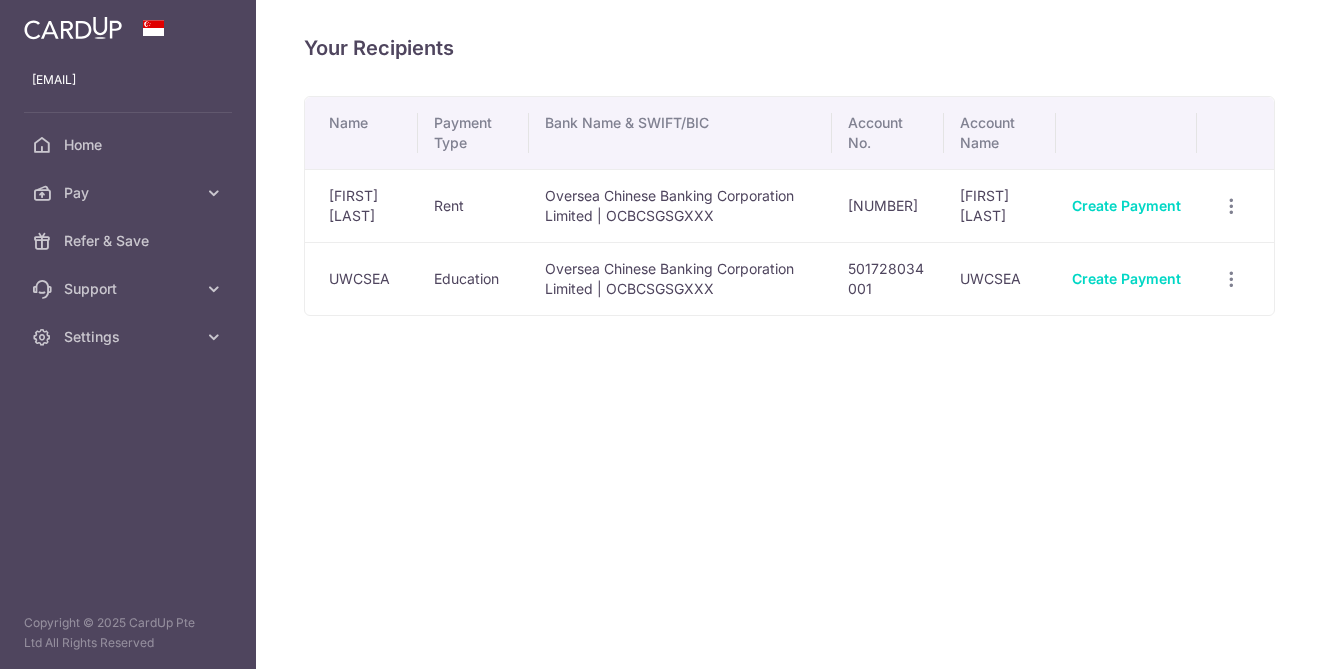 scroll, scrollTop: 0, scrollLeft: 0, axis: both 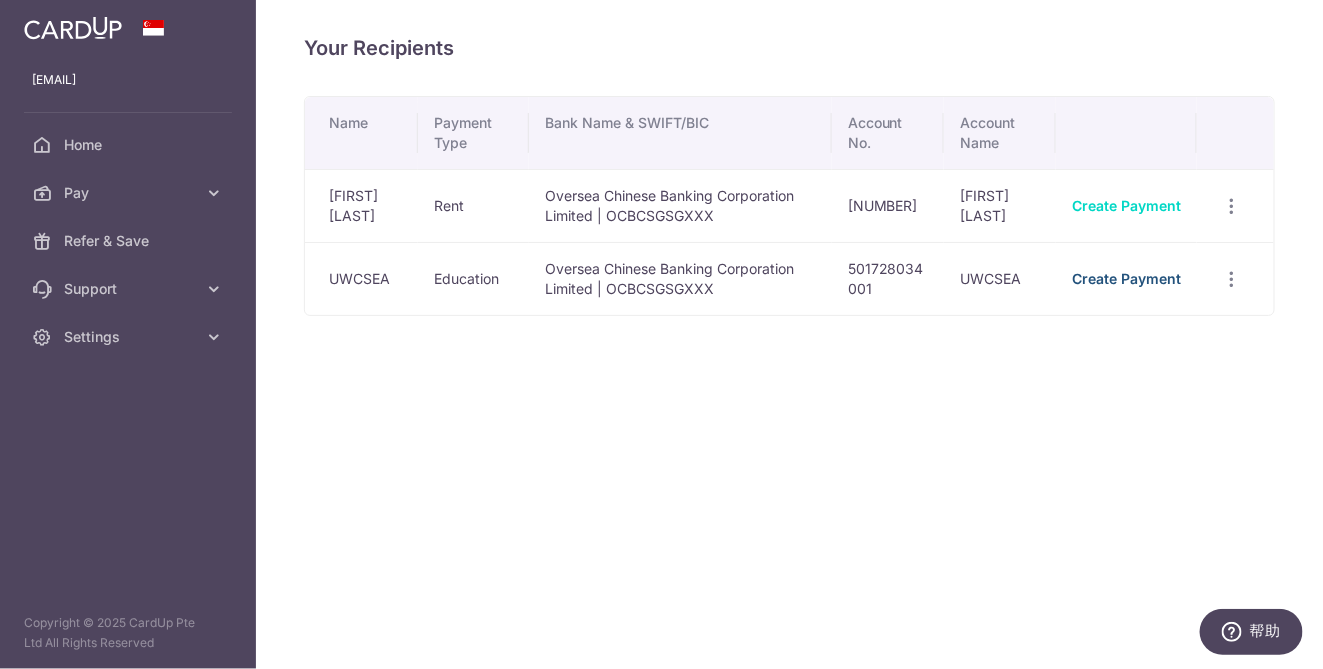 click on "Create Payment" at bounding box center [1126, 278] 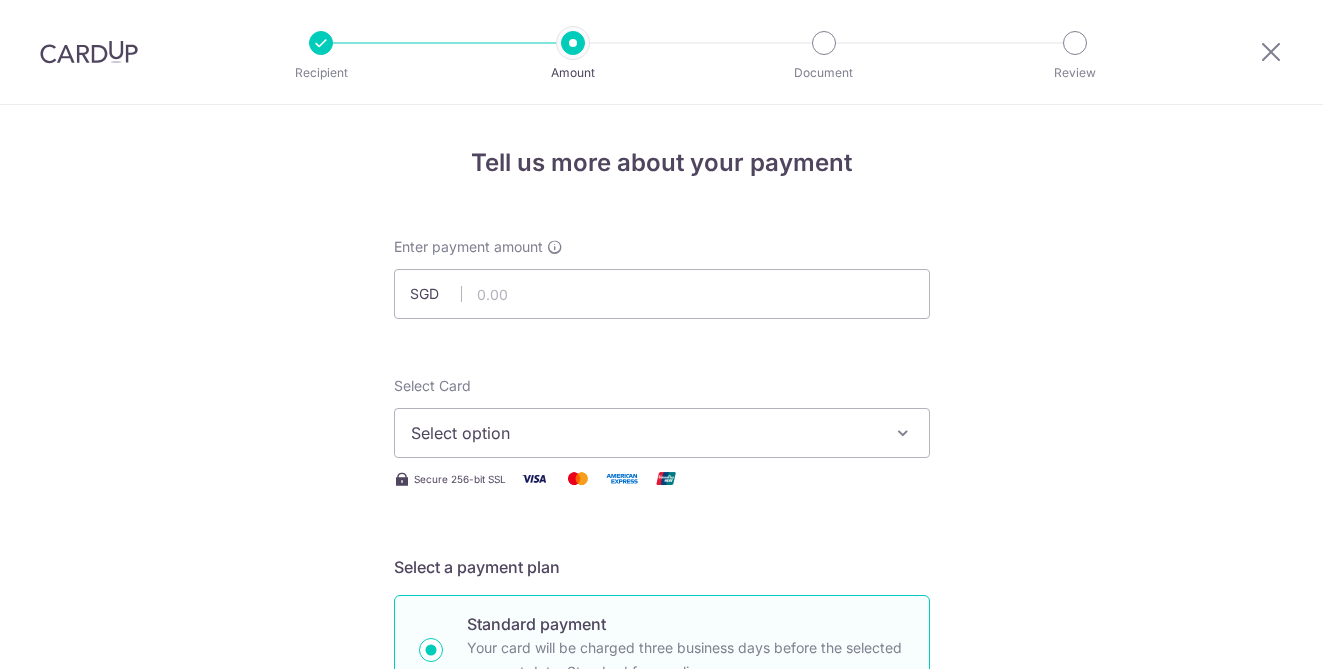 scroll, scrollTop: 0, scrollLeft: 0, axis: both 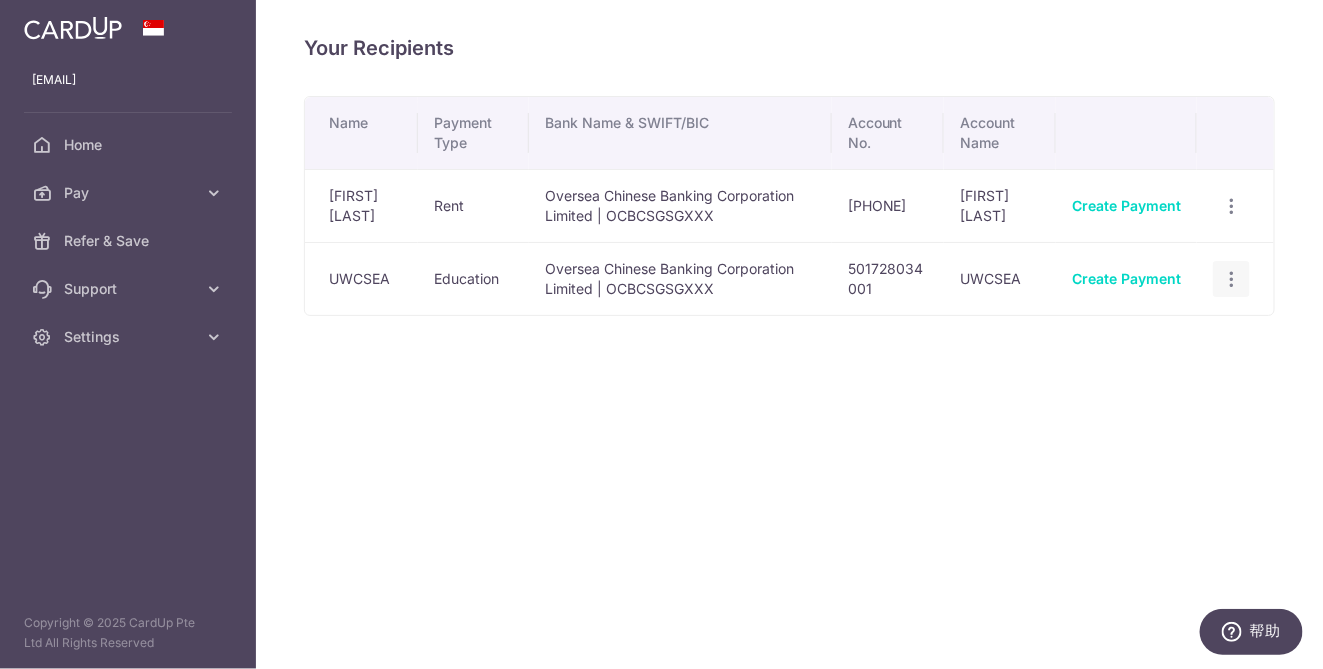 click at bounding box center (1231, 206) 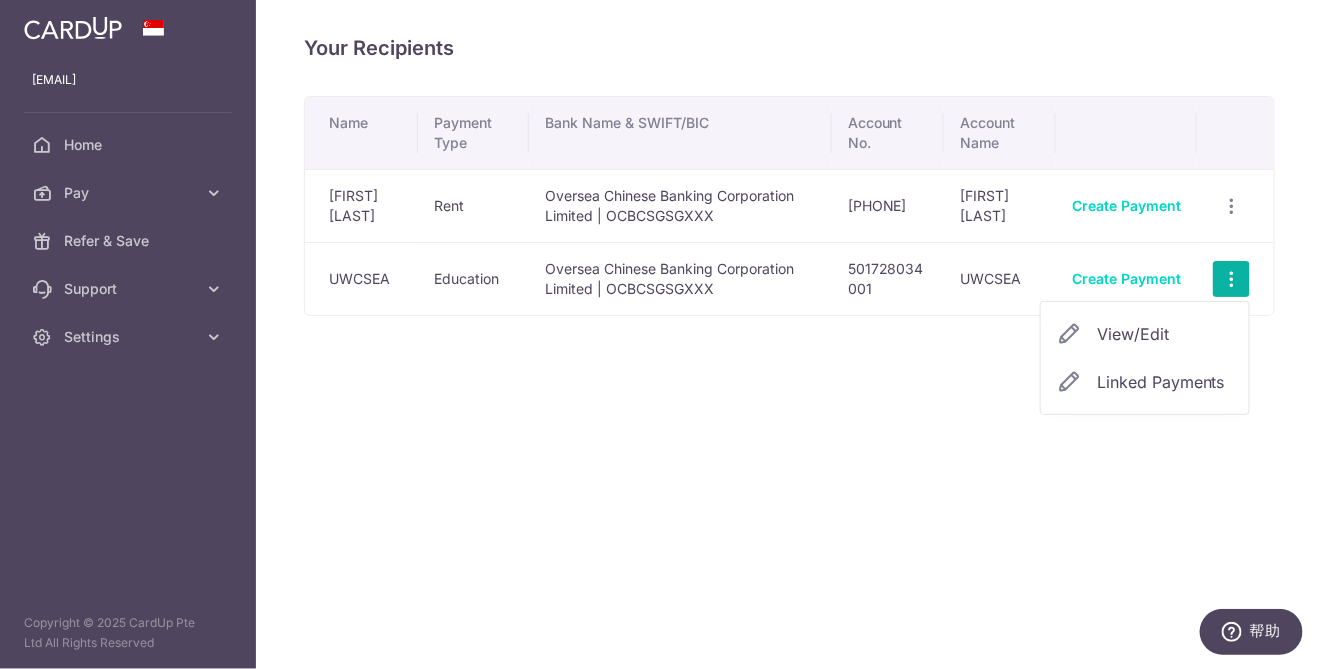 click on "Oversea Chinese Banking Corporation Limited | OCBCSGSGXXX" at bounding box center [680, 278] 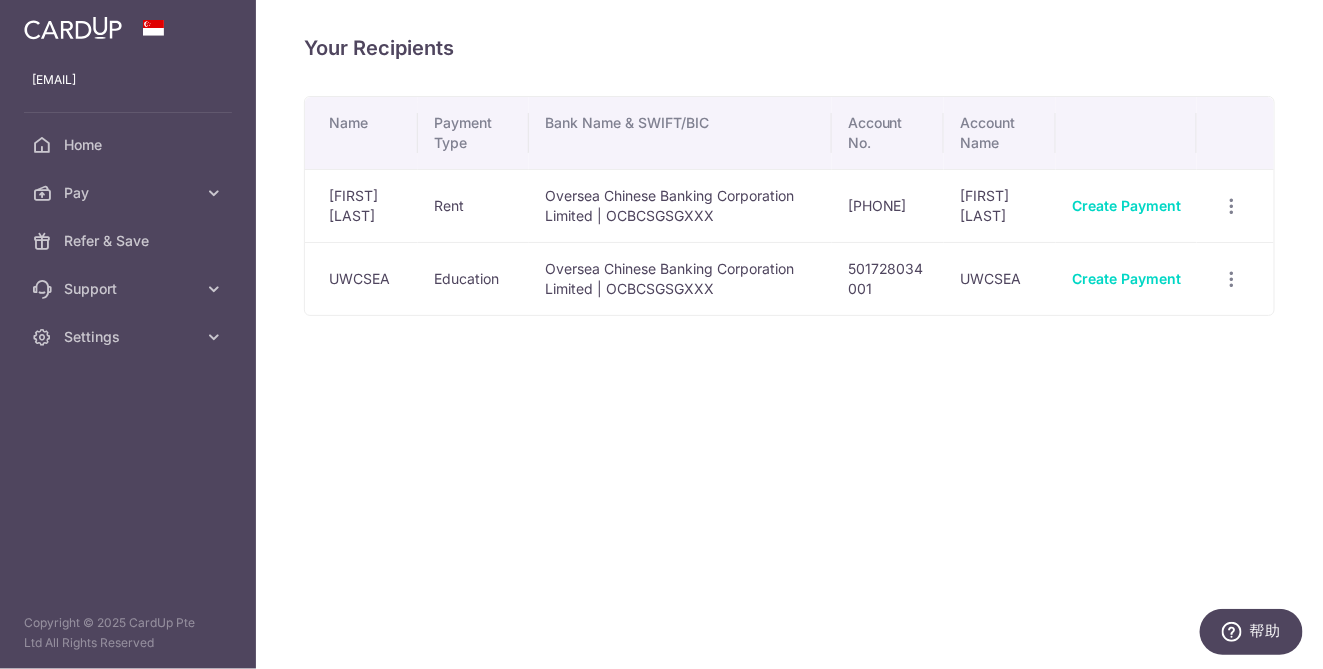 click on "UWCSEA" at bounding box center (361, 278) 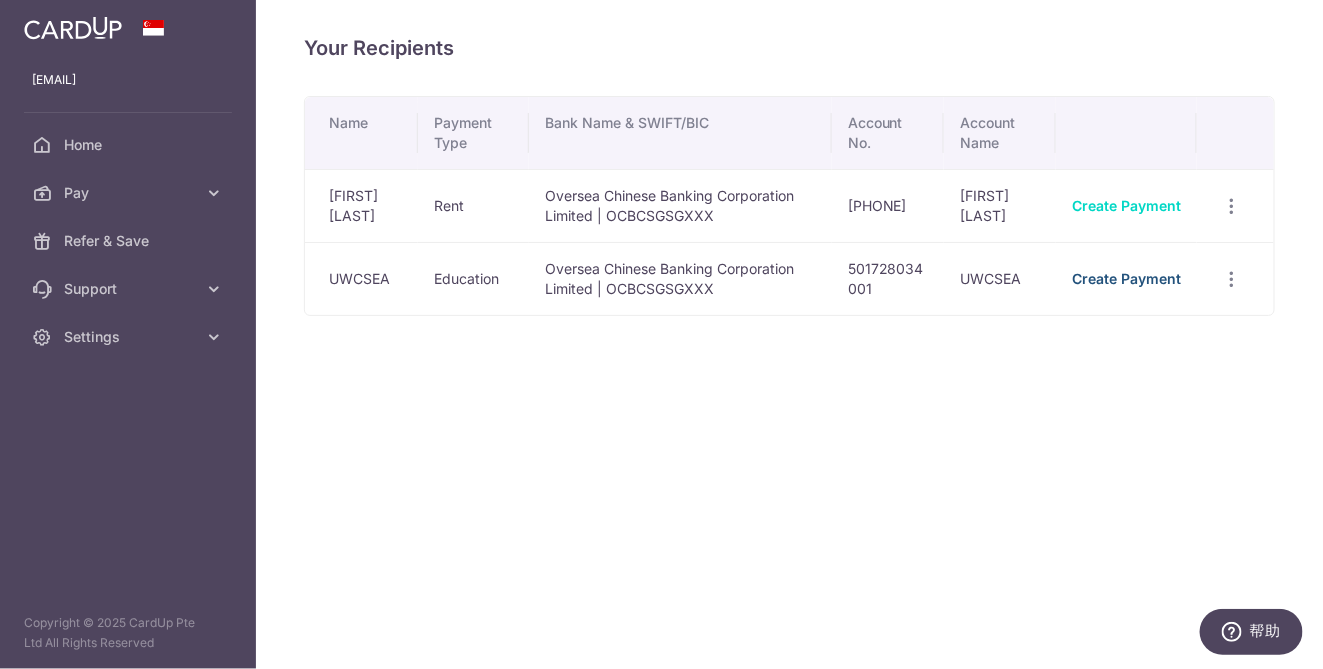 click on "Create Payment" at bounding box center [1126, 278] 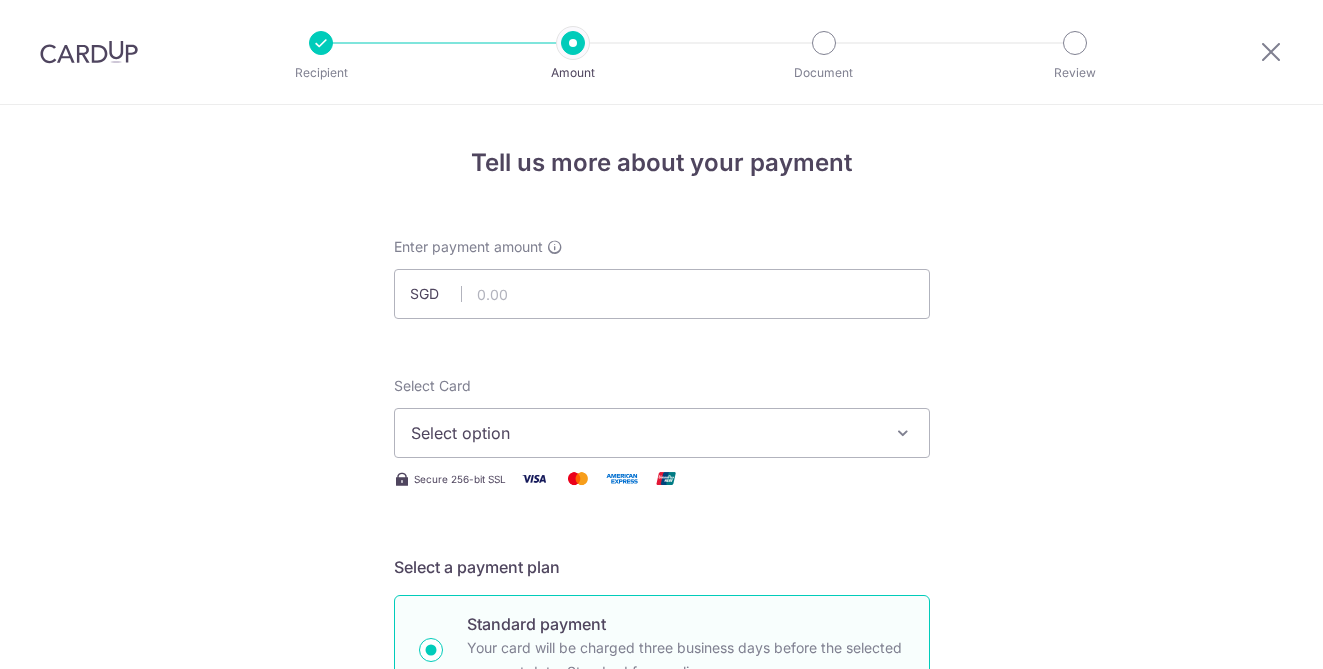 scroll, scrollTop: 0, scrollLeft: 0, axis: both 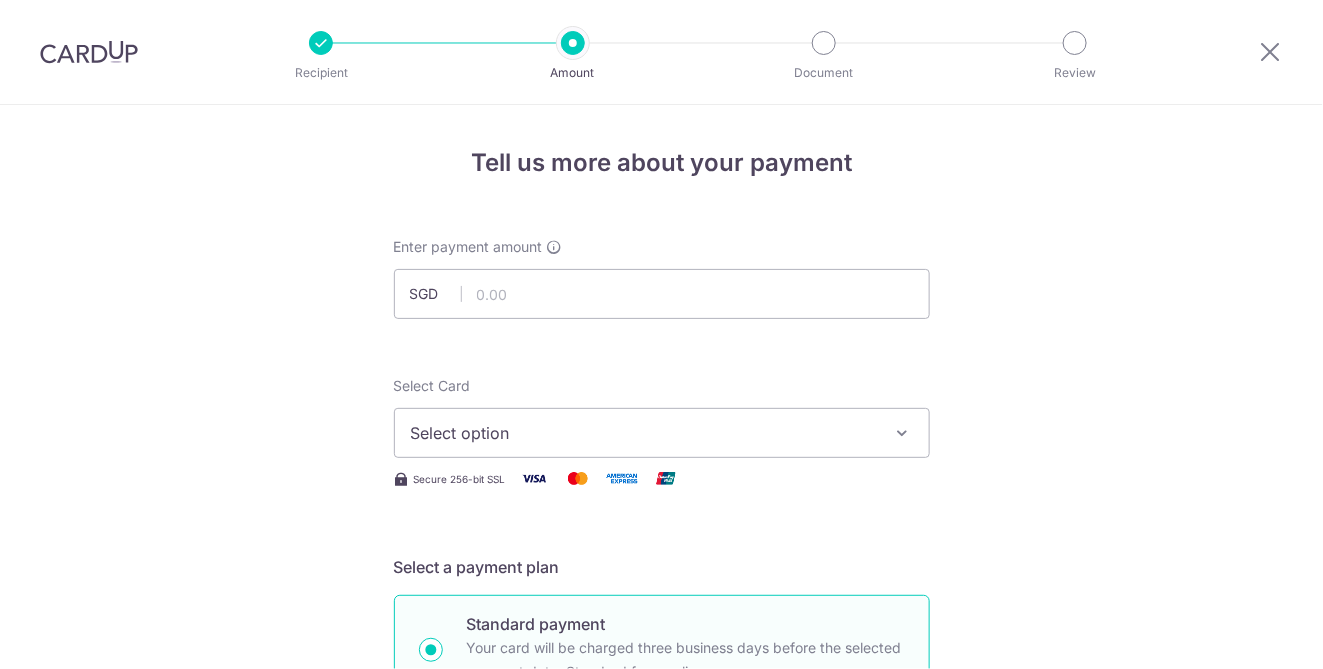 click at bounding box center (662, 294) 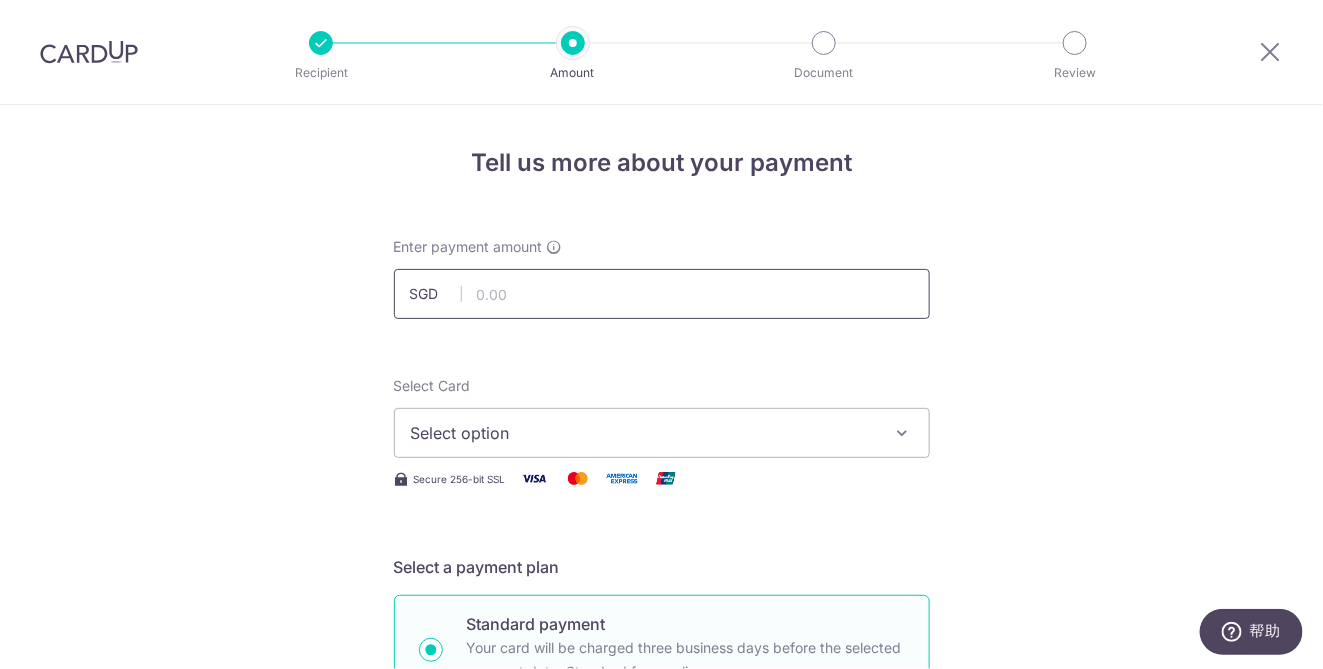 click at bounding box center [662, 294] 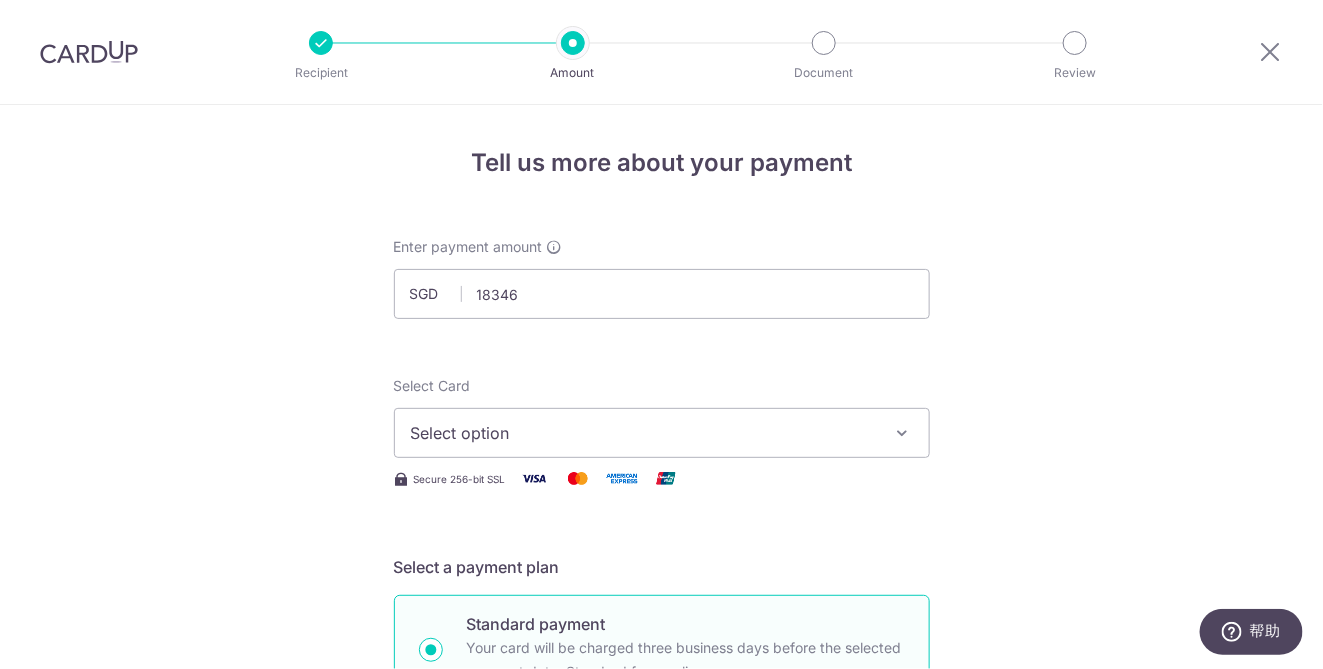 type on "18,346.00" 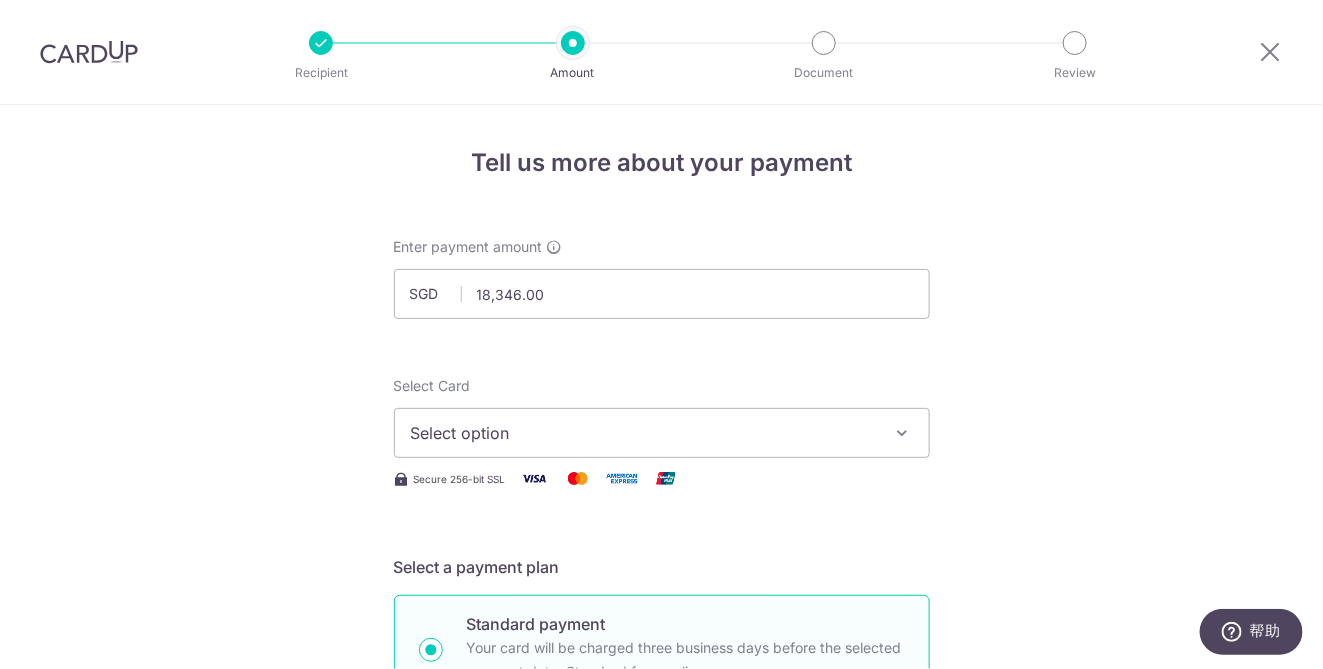 click on "Select option" at bounding box center [644, 433] 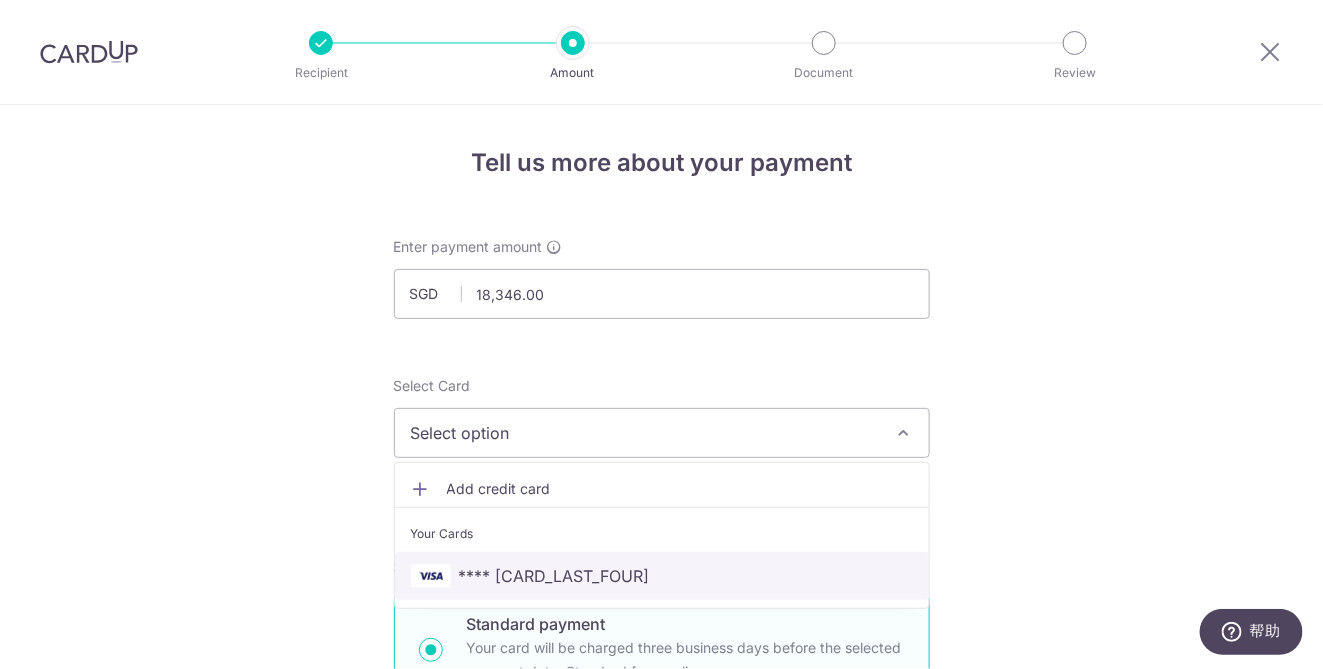 click on "**** [CARD]" at bounding box center (662, 576) 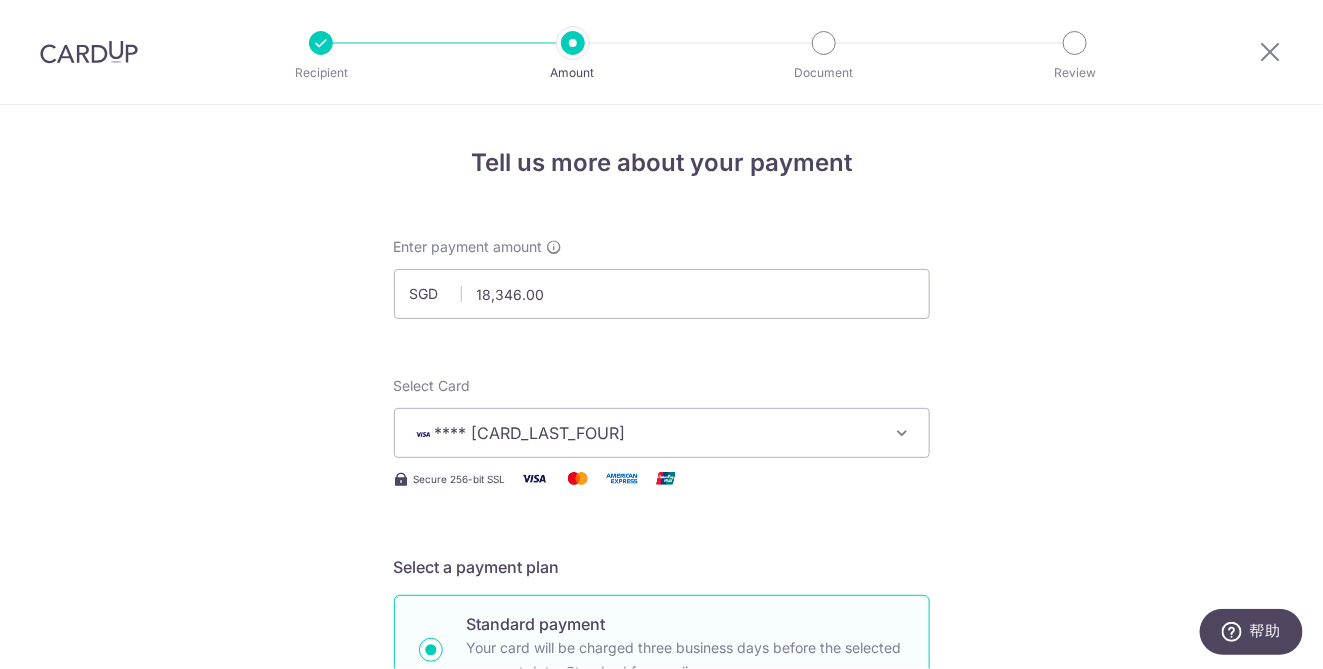 click on "Tell us more about your payment
Enter payment amount
SGD
18,346.00
18346.00
Select Card
**** 3552
Add credit card
Your Cards
**** 3552
Secure 256-bit SSL
Text
New card details
Card
Secure 256-bit SSL" at bounding box center (661, 1009) 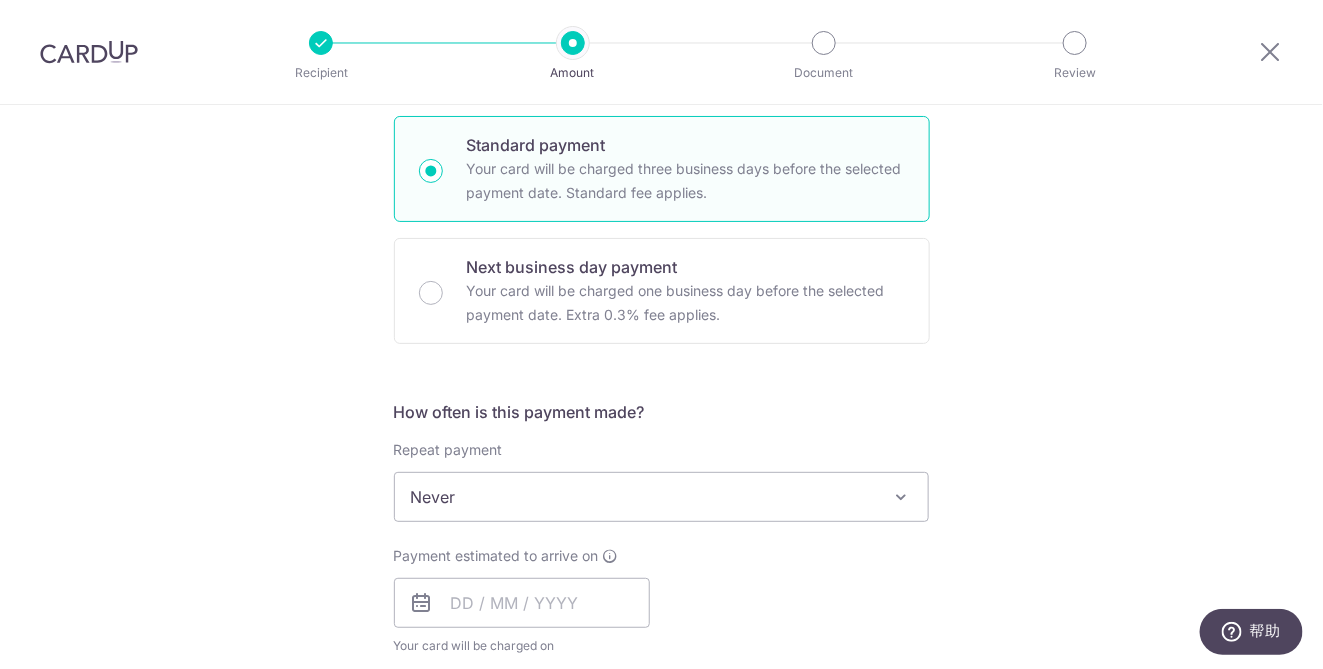 scroll, scrollTop: 500, scrollLeft: 0, axis: vertical 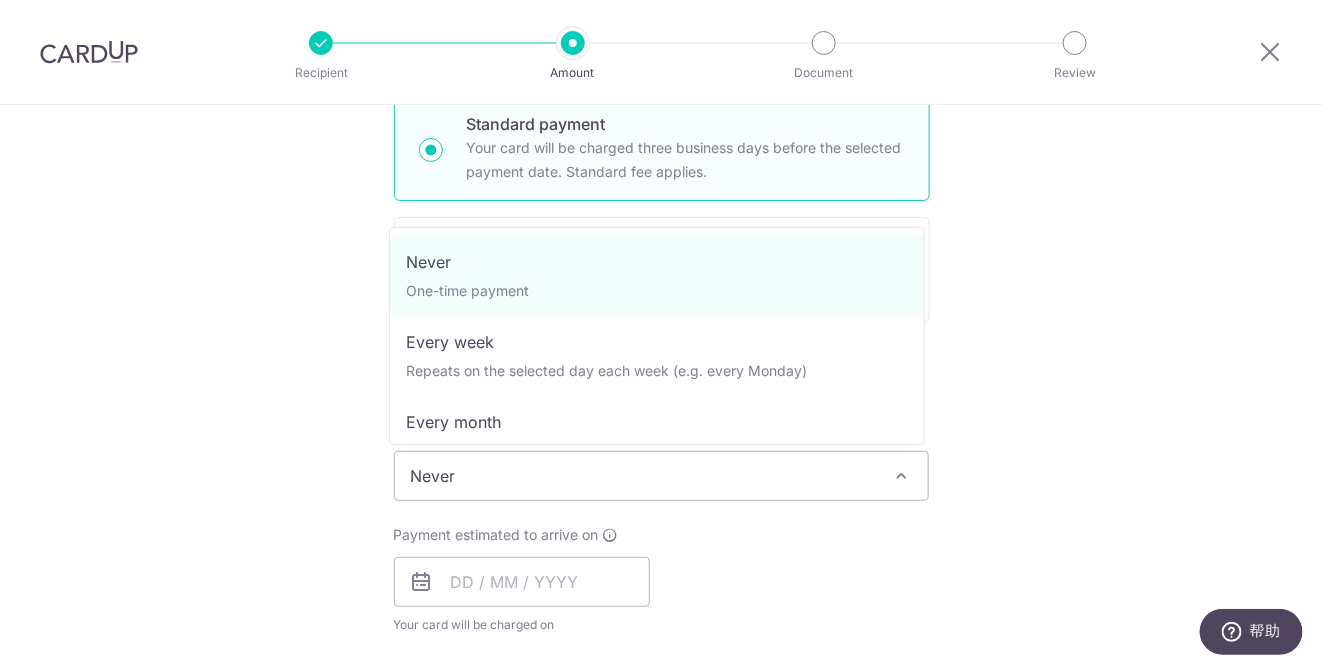 click on "Never" at bounding box center (662, 476) 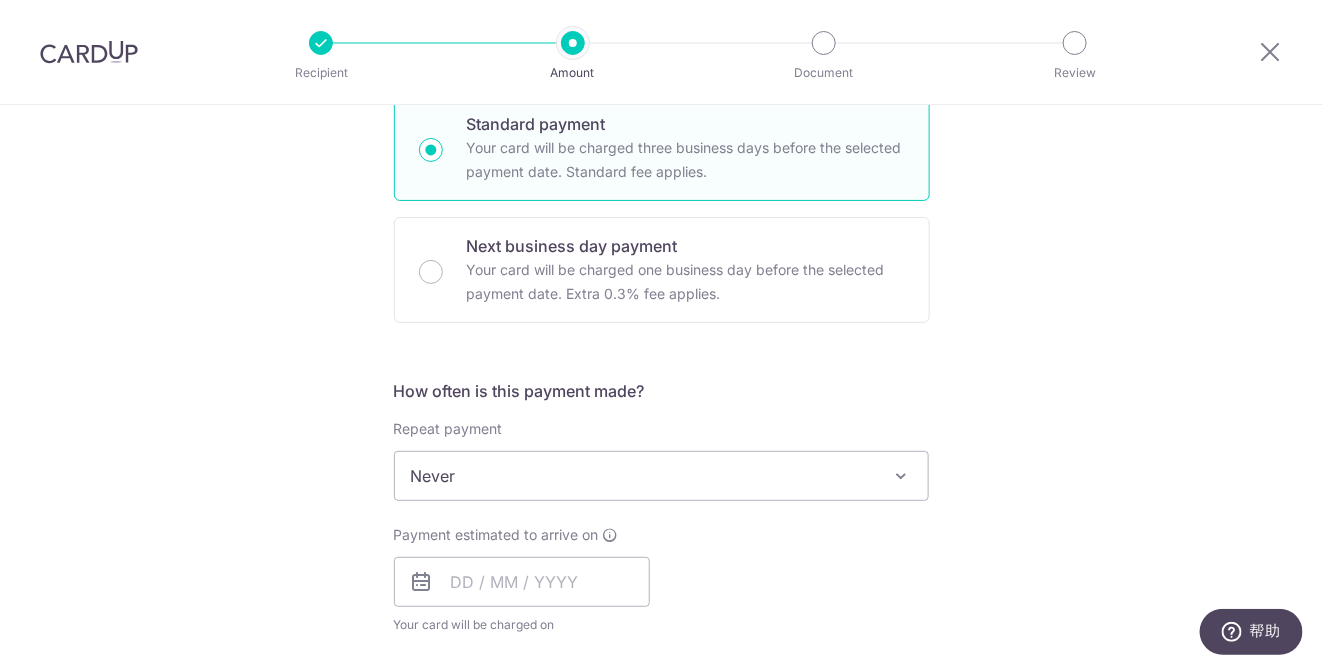 click on "Never" at bounding box center (662, 476) 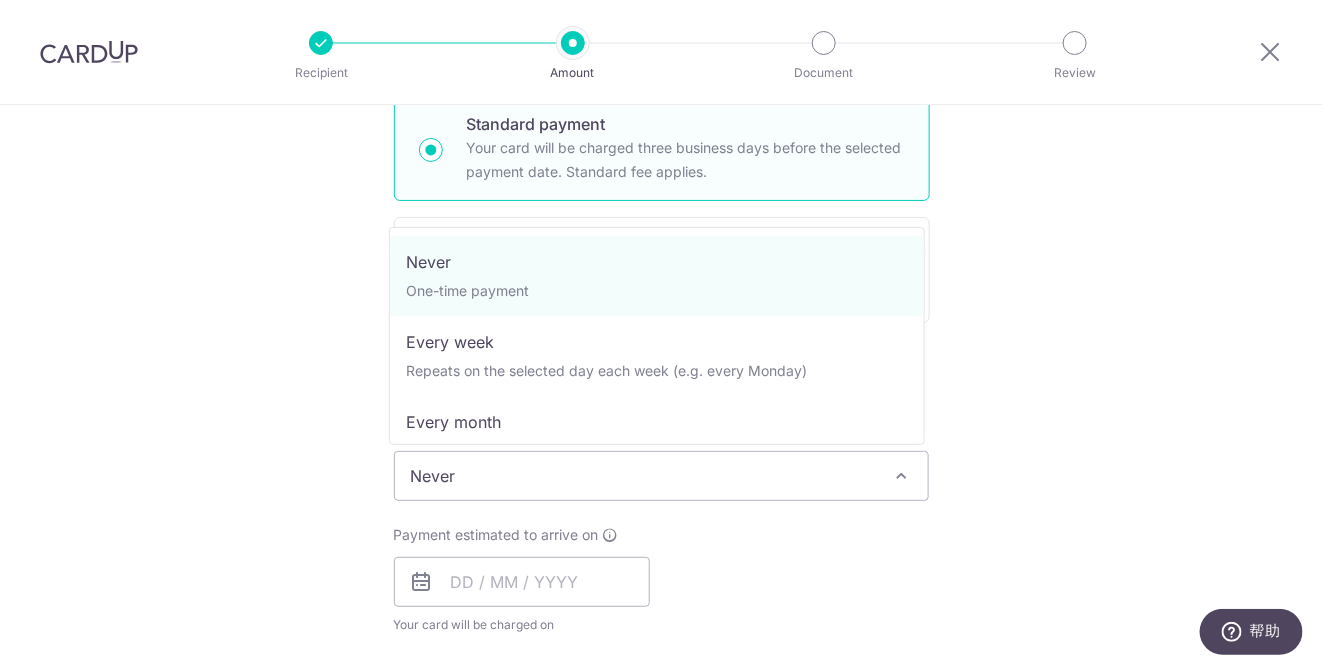 click on "Never" at bounding box center [662, 476] 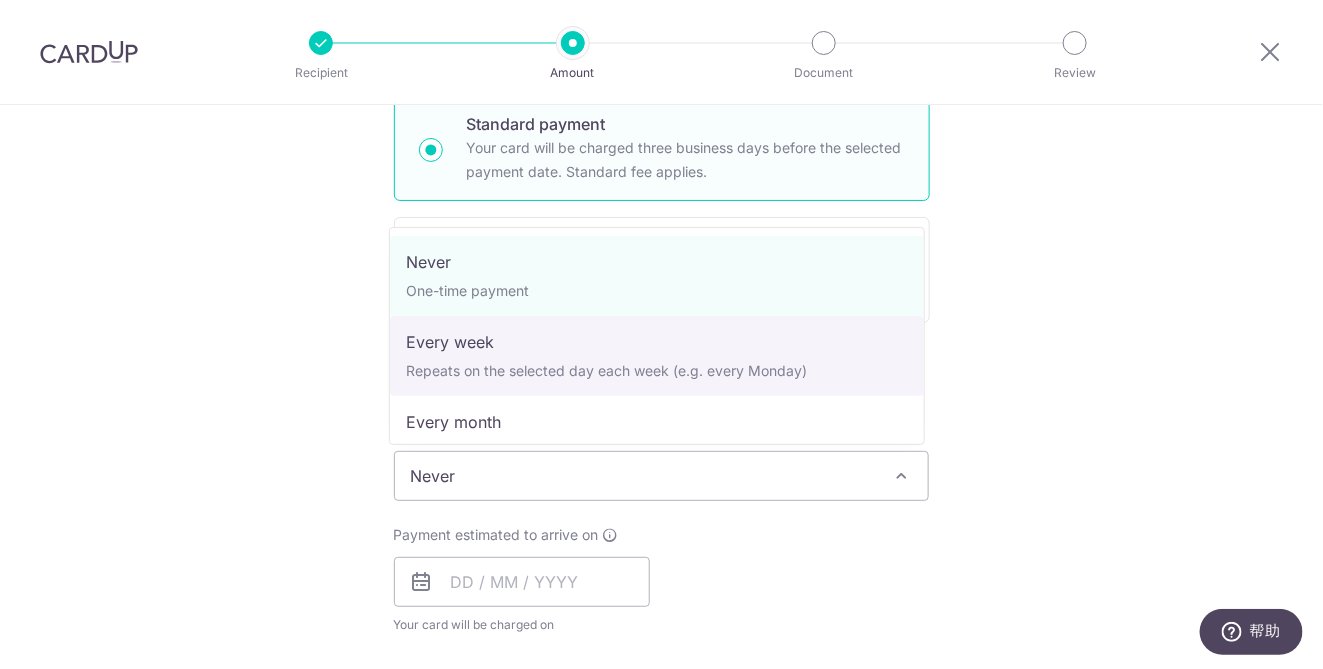 scroll, scrollTop: 200, scrollLeft: 0, axis: vertical 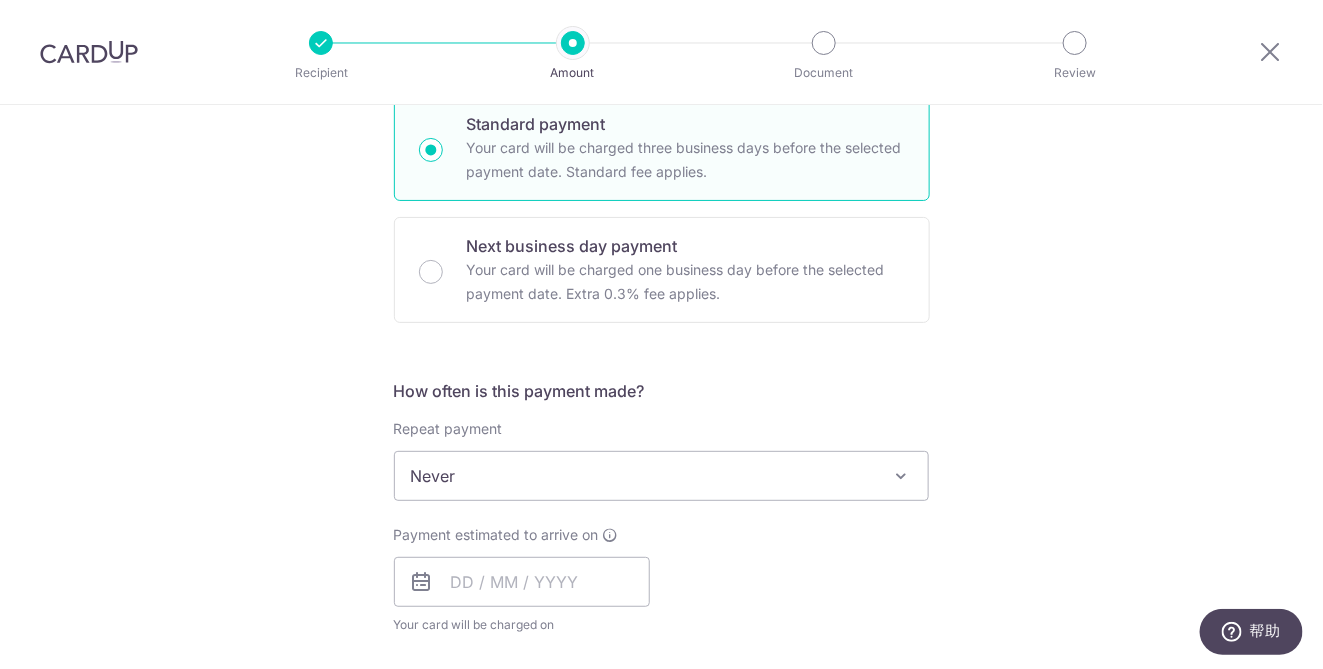 click on "Never" at bounding box center [662, 476] 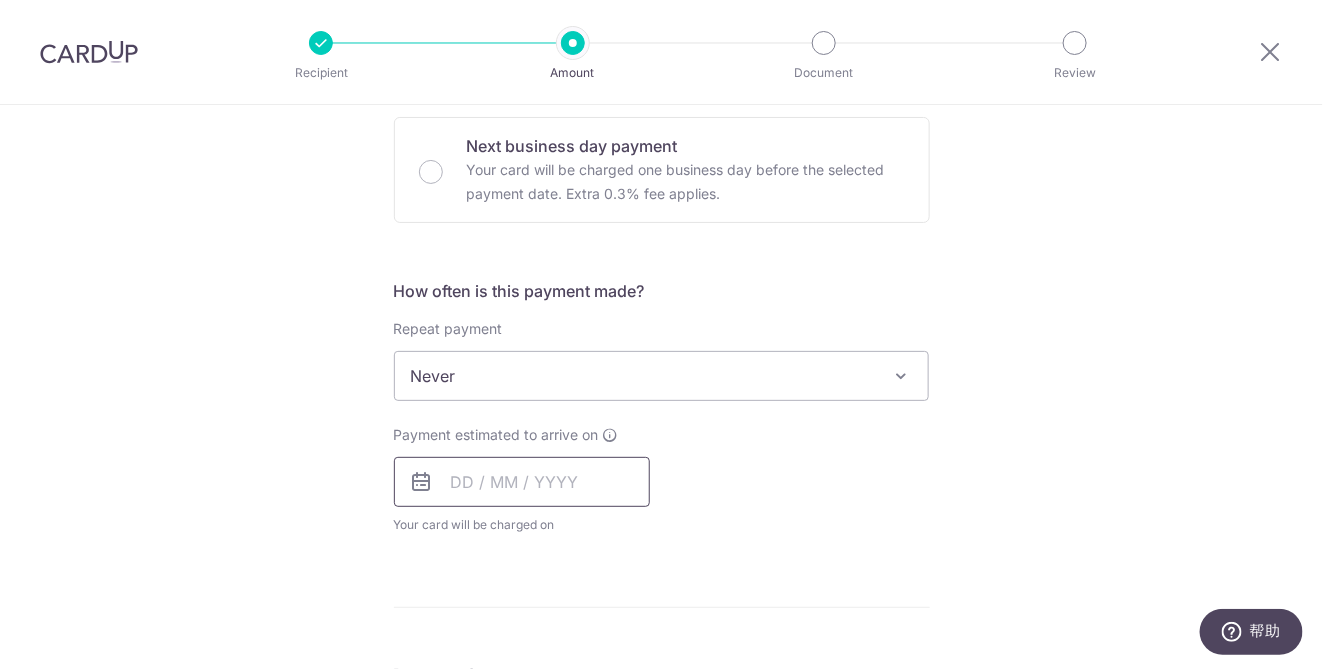 click at bounding box center [522, 482] 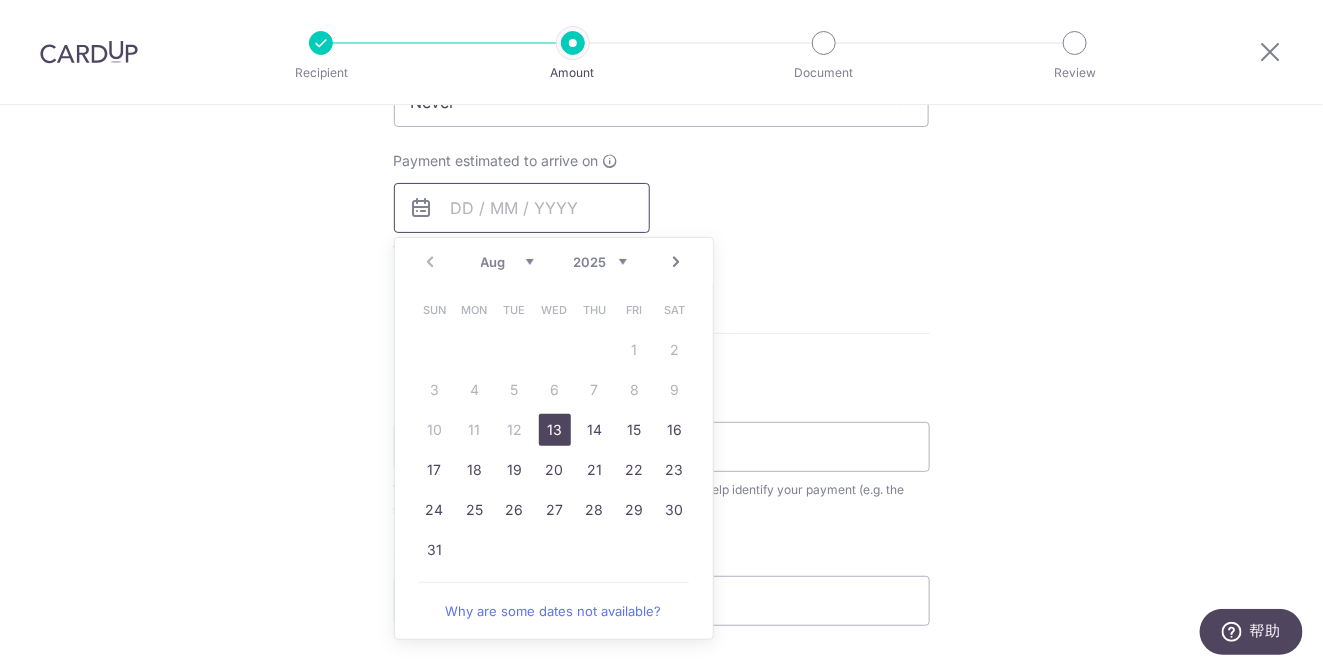scroll, scrollTop: 900, scrollLeft: 0, axis: vertical 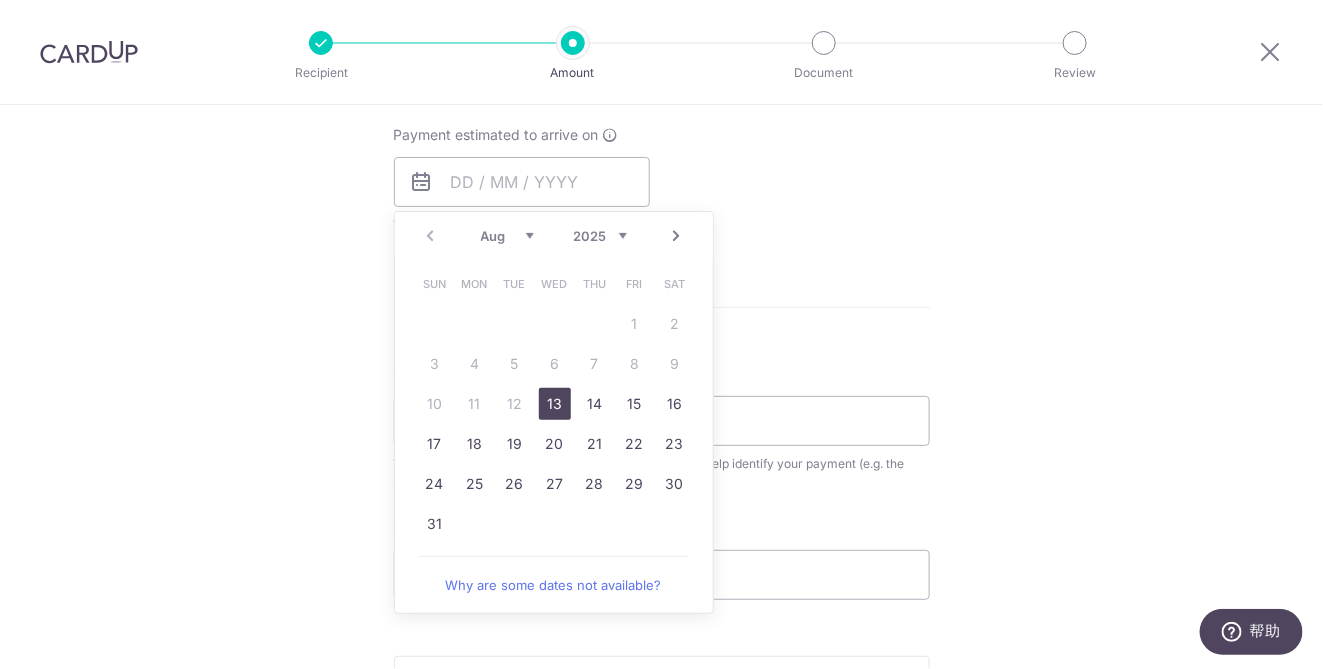 click on "13" at bounding box center (555, 404) 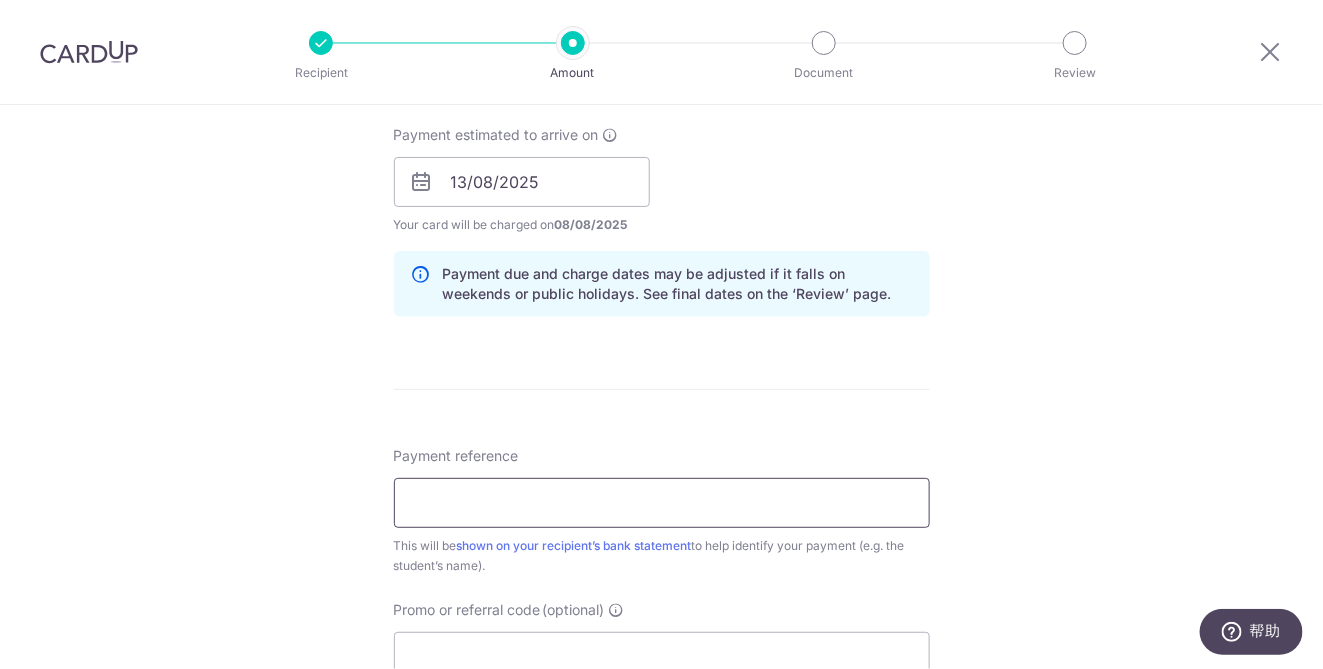click on "Payment reference" at bounding box center (662, 503) 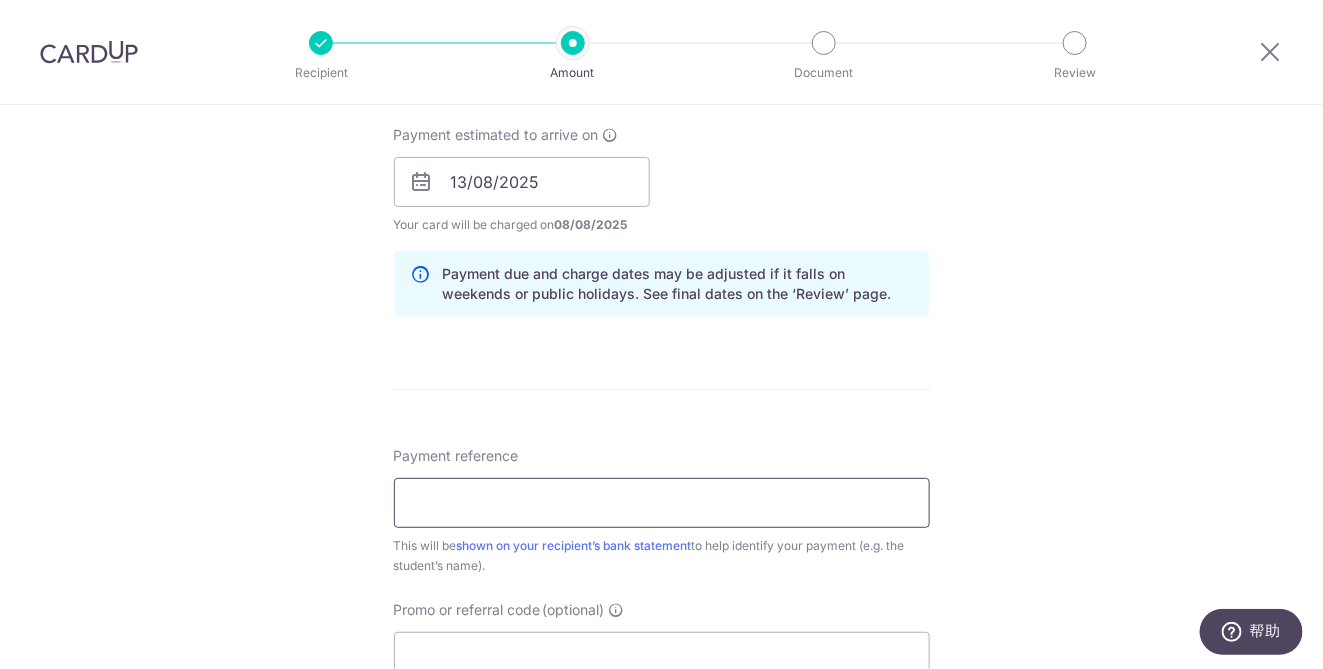 click on "Payment reference" at bounding box center (662, 503) 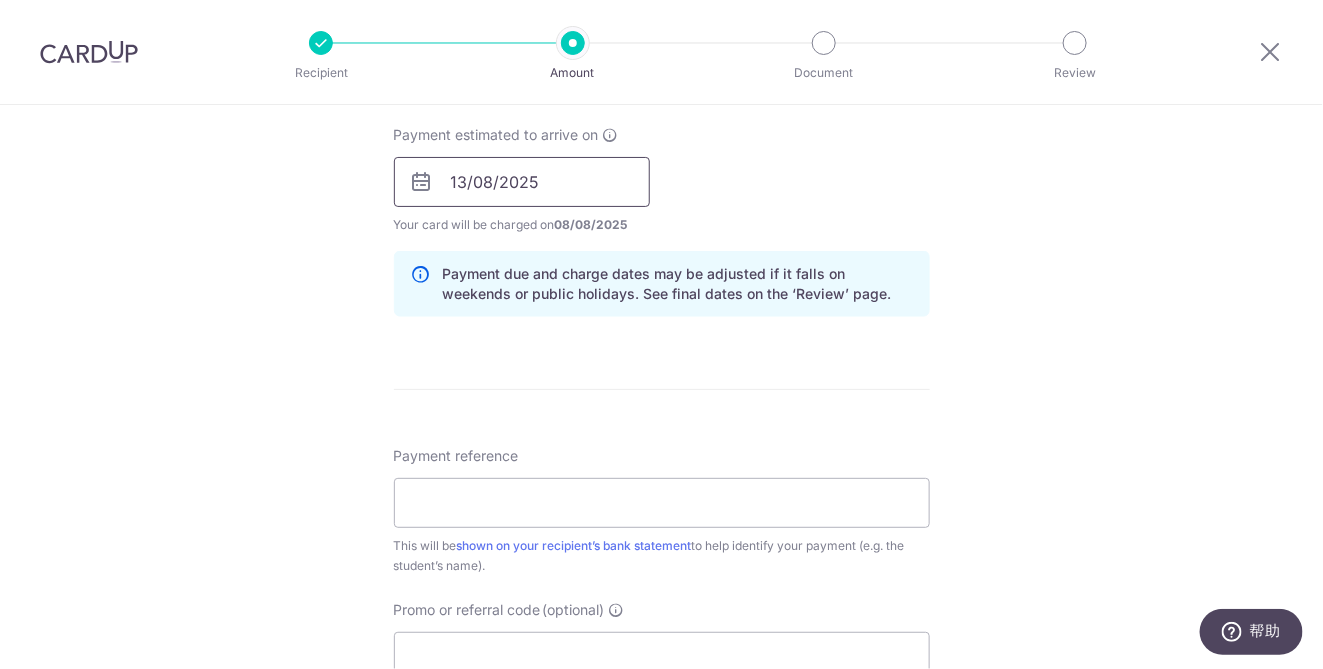 click on "13/08/2025" at bounding box center [522, 182] 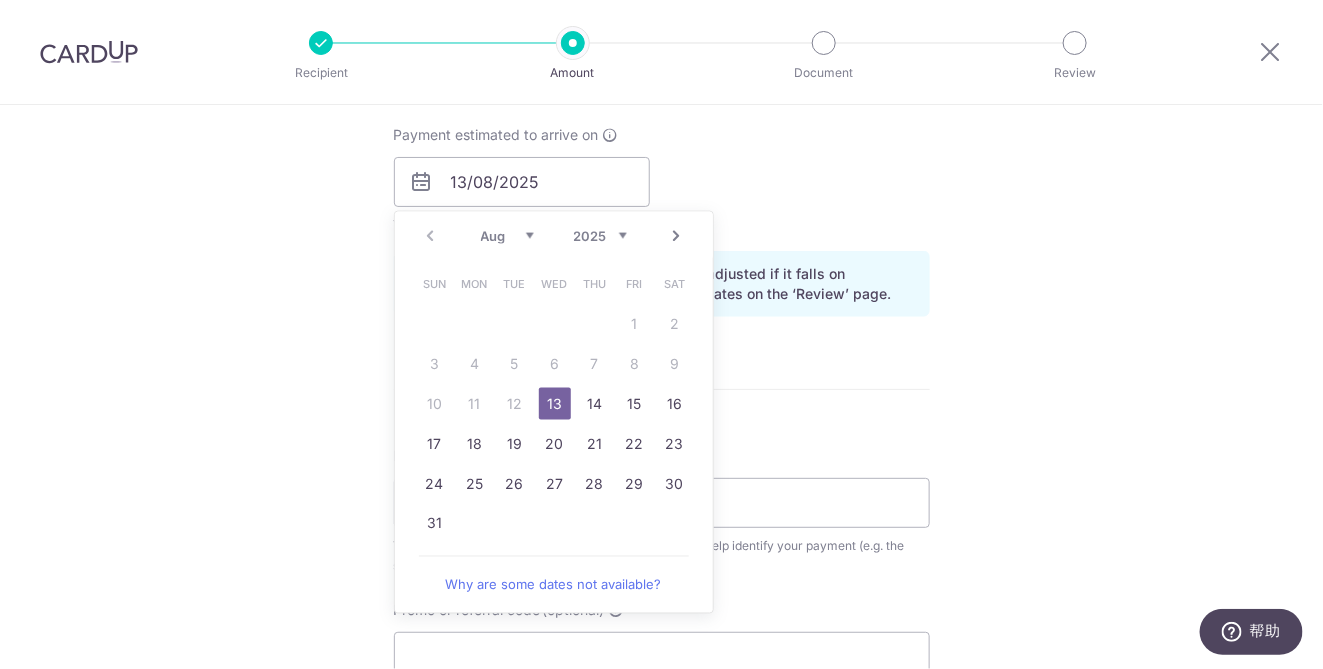 click on "Enter payment amount
SGD
18,346.00
18346.00
Select Card
**** 3552
Add credit card
Your Cards
**** 3552
Secure 256-bit SSL
Text
New card details
Card
Secure 256-bit SSL" at bounding box center (662, 169) 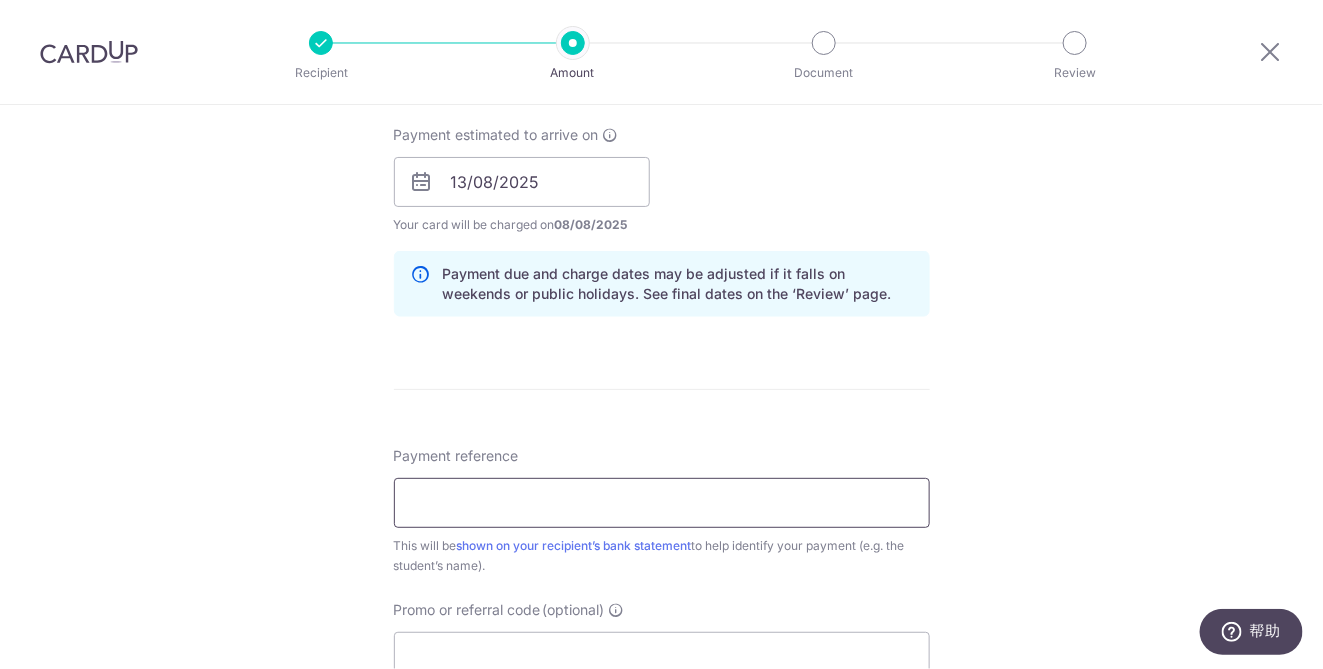 click on "Payment reference" at bounding box center [662, 503] 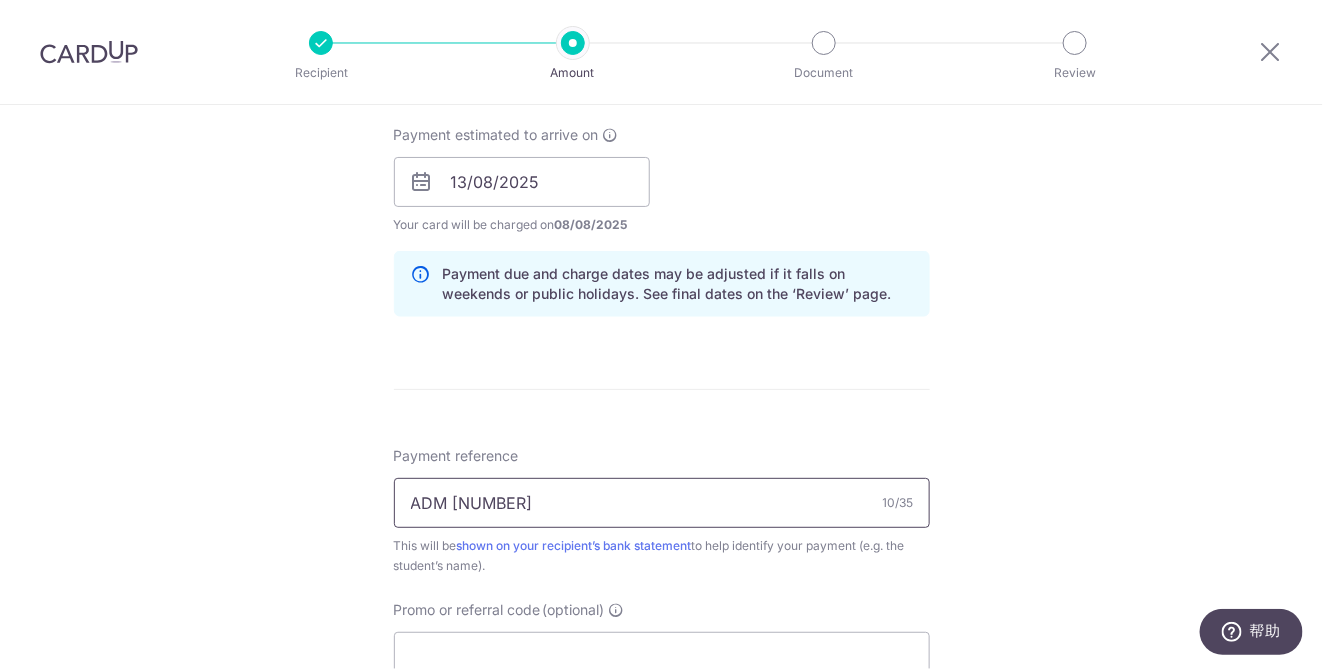 type on "ADM 131695" 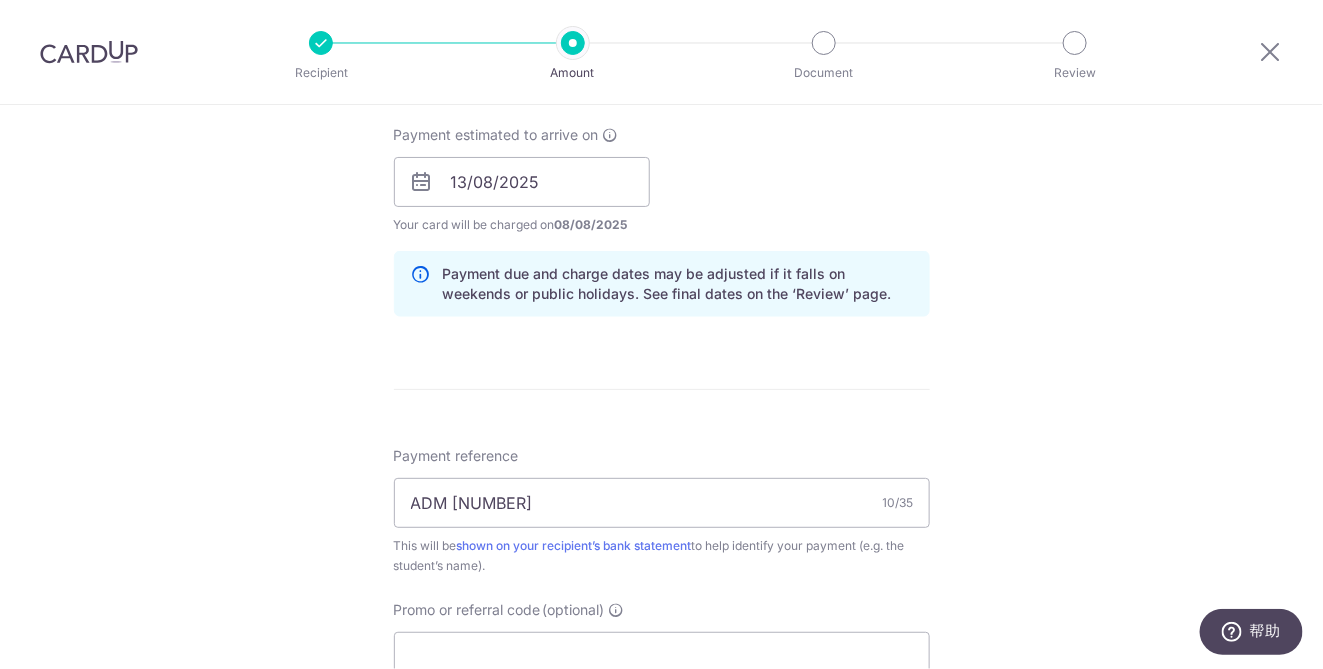 click on "Tell us more about your payment
Enter payment amount
SGD
18,346.00
18346.00
Select Card
**** 3552
Add credit card
Your Cards
**** 3552
Secure 256-bit SSL
Text
New card details
Card
Secure 256-bit SSL" at bounding box center [661, 150] 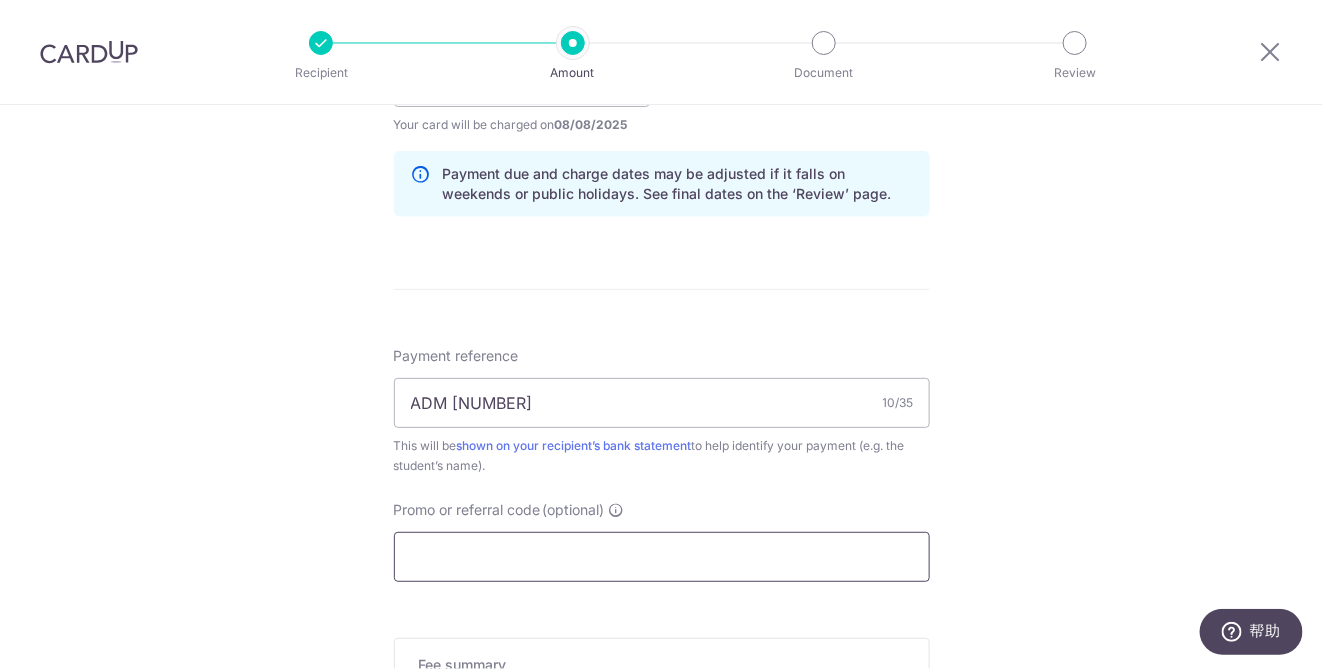 click on "Promo or referral code
(optional)" at bounding box center (662, 557) 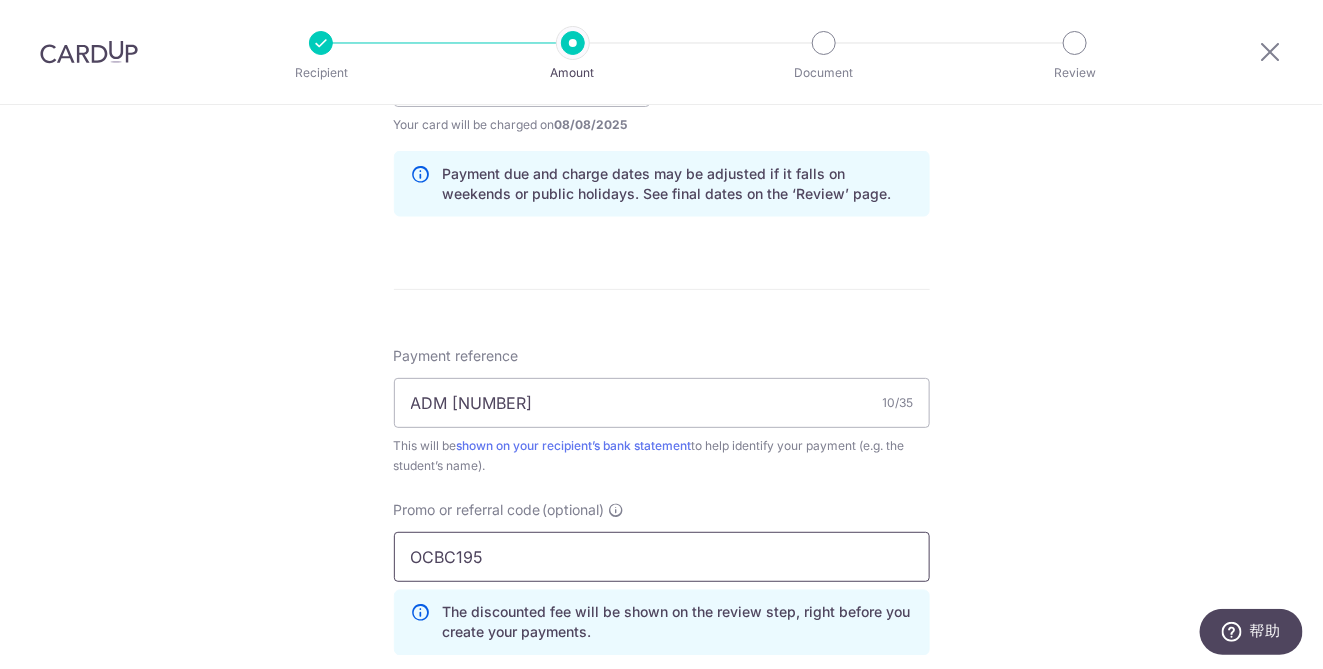 type on "OCBC195" 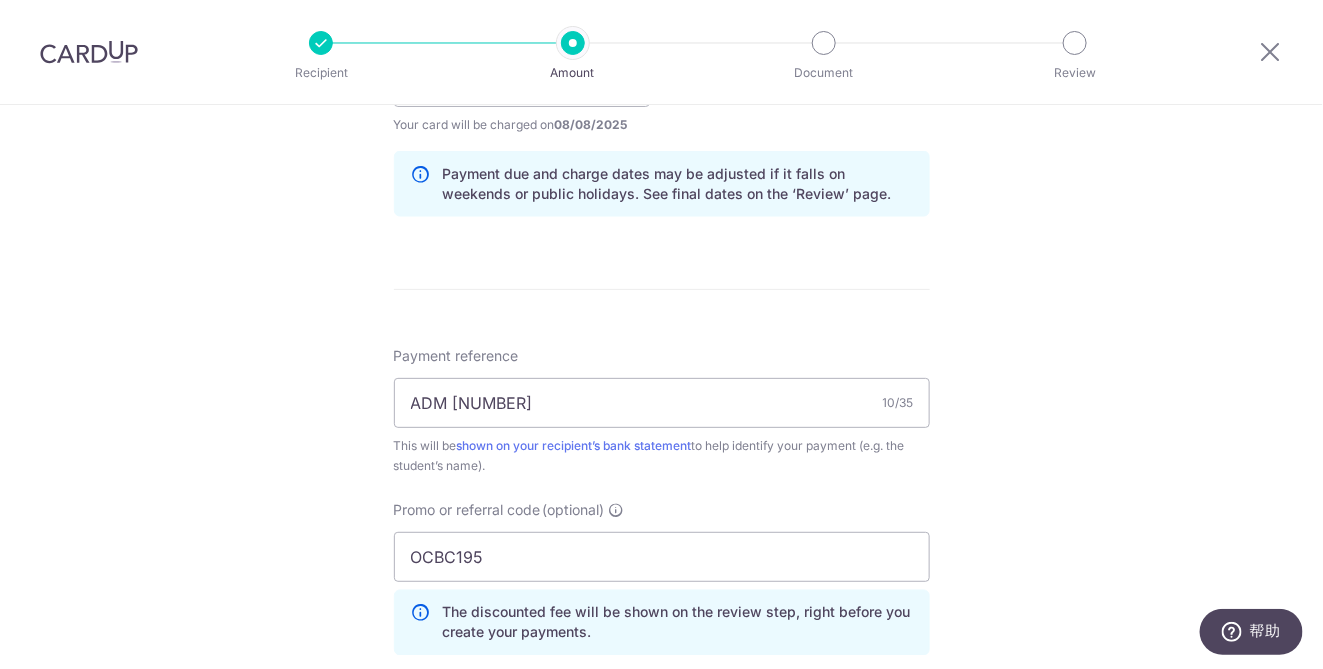 click on "Tell us more about your payment
Enter payment amount
SGD
18,346.00
18346.00
Select Card
**** 3552
Add credit card
Your Cards
**** 3552
Secure 256-bit SSL
Text
New card details
Card
Secure 256-bit SSL" at bounding box center [661, 95] 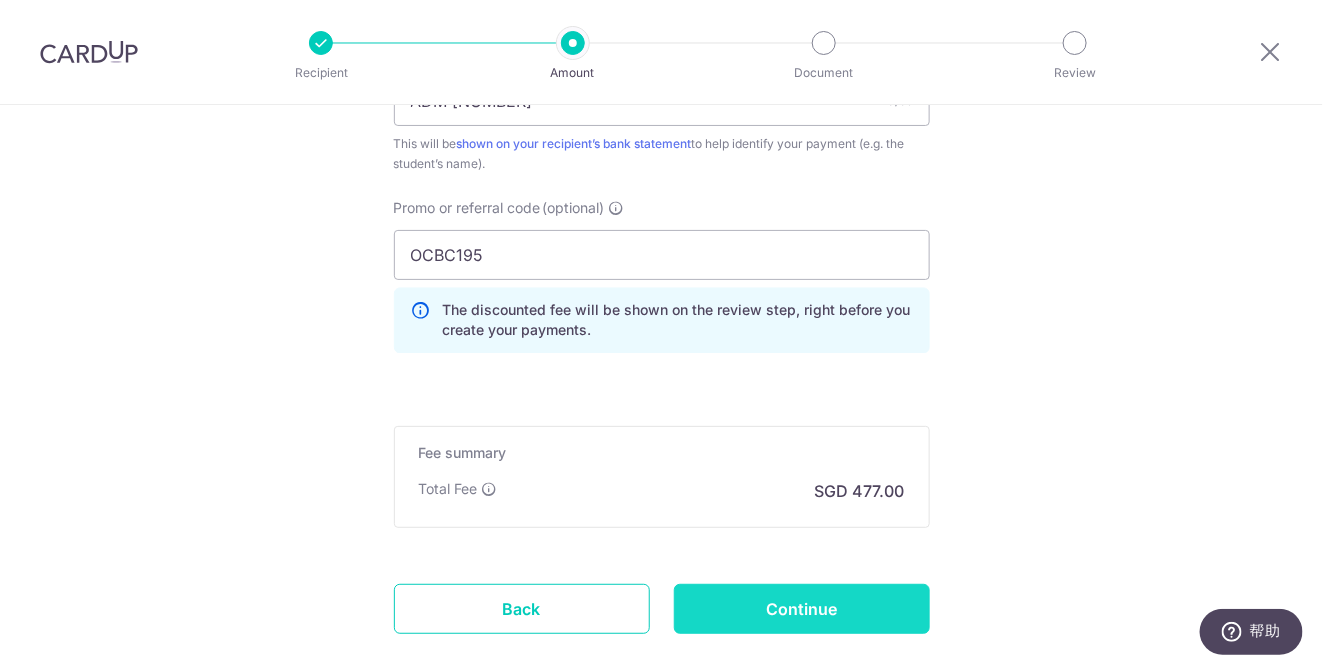 scroll, scrollTop: 1200, scrollLeft: 0, axis: vertical 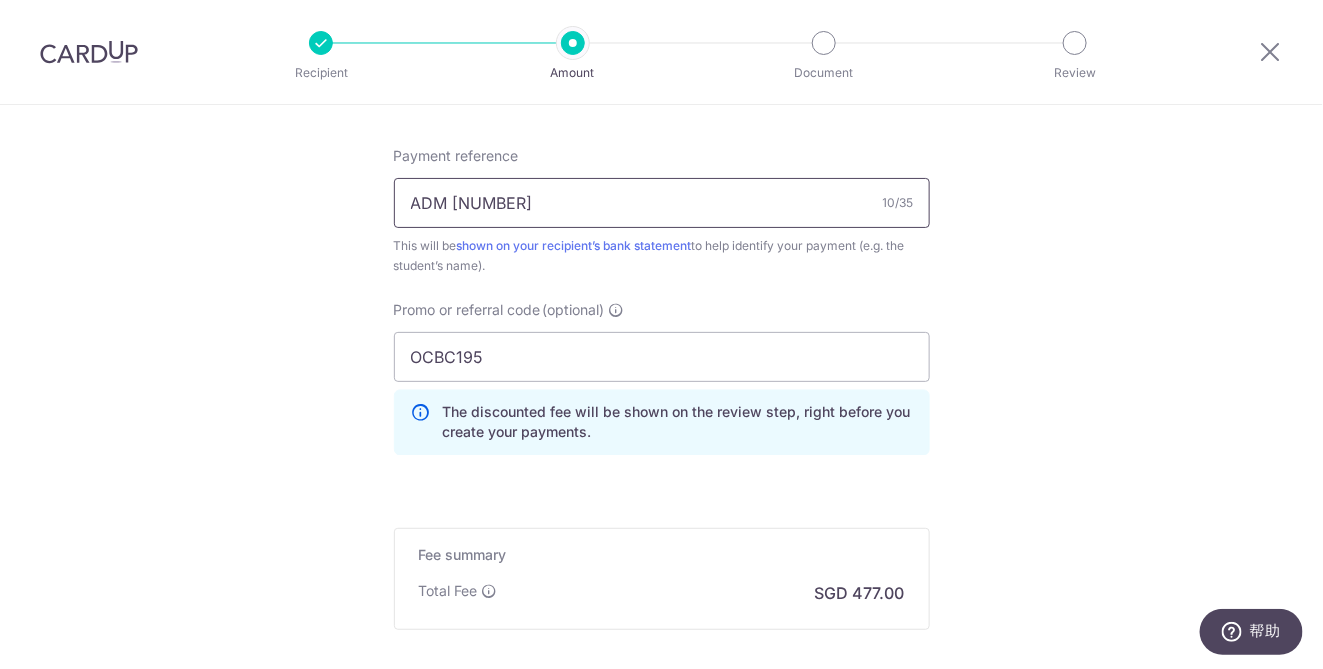 click on "ADM 131695" at bounding box center (662, 203) 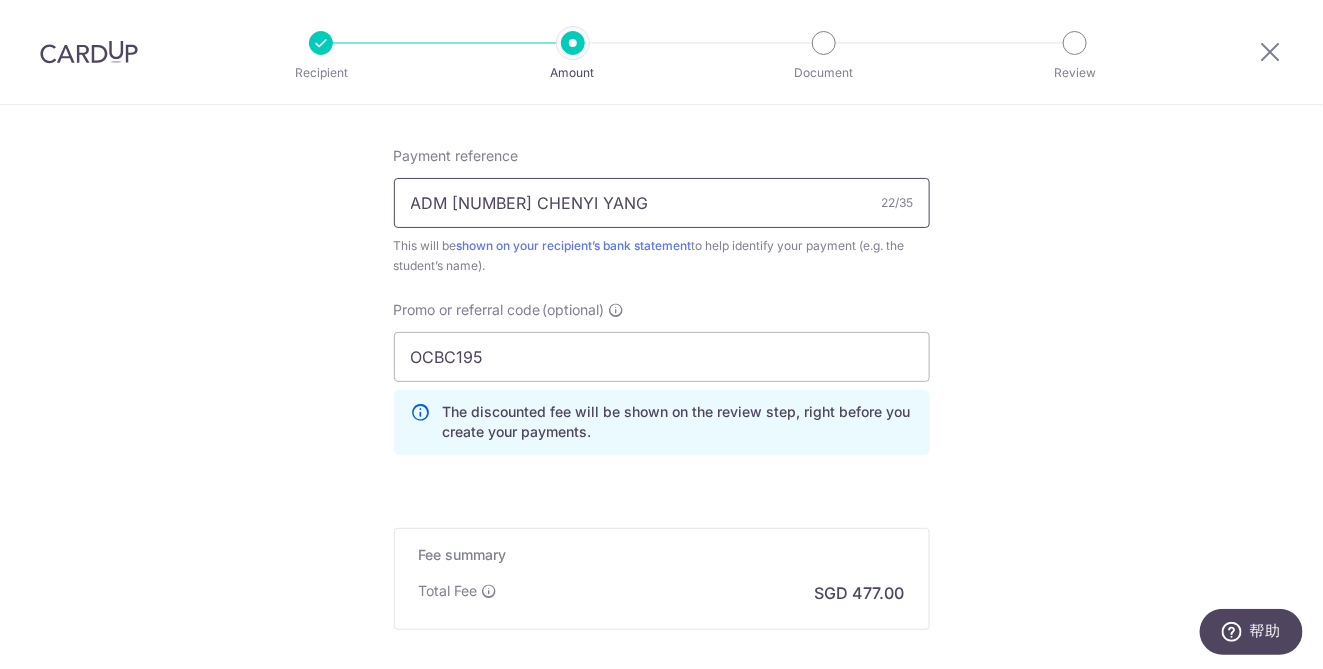 type on "ADM [NUMBER] [NAME] [NAME]" 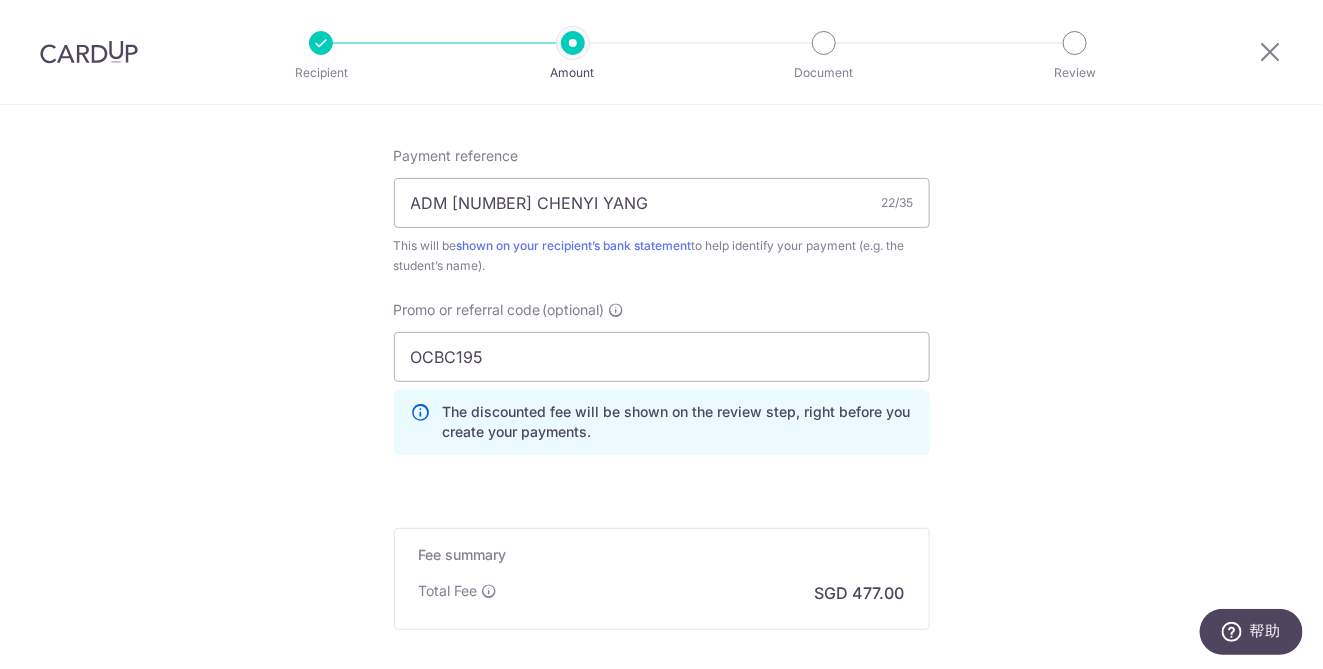 click on "Tell us more about your payment
Enter payment amount
SGD
18,346.00
18346.00
Select Card
**** 3552
Add credit card
Your Cards
**** 3552
Secure 256-bit SSL
Text
New card details
Card
Secure 256-bit SSL" at bounding box center [661, -105] 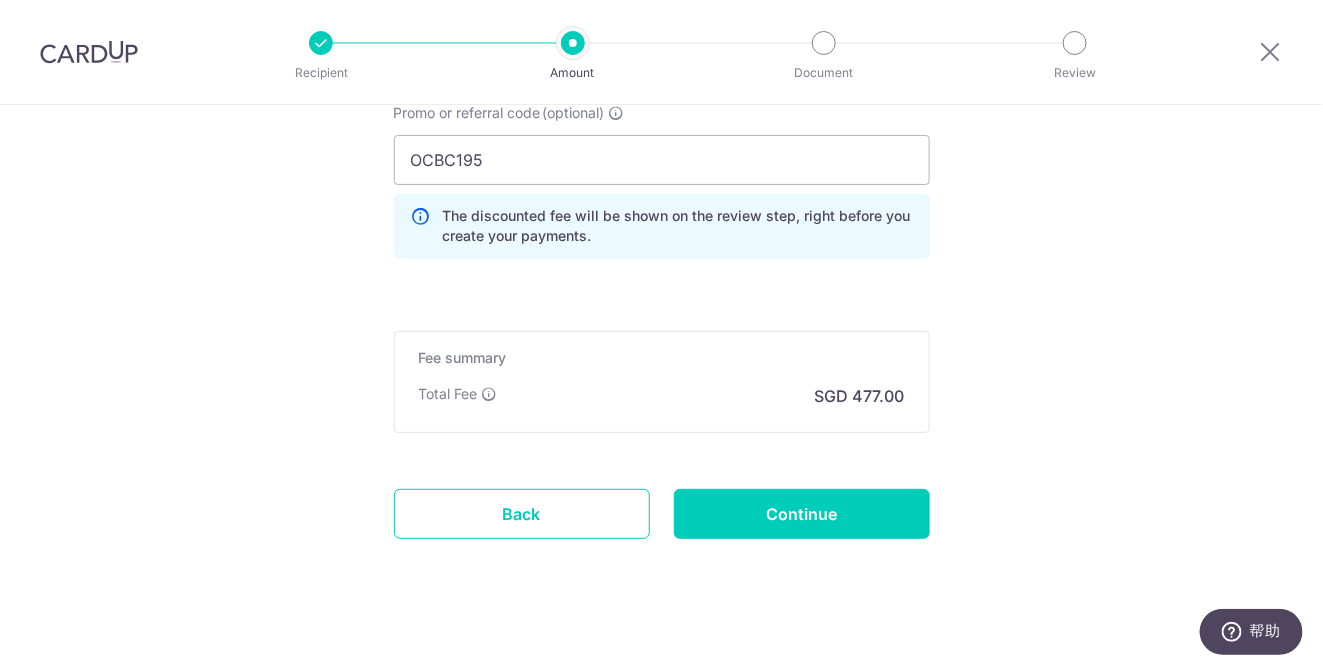 scroll, scrollTop: 1400, scrollLeft: 0, axis: vertical 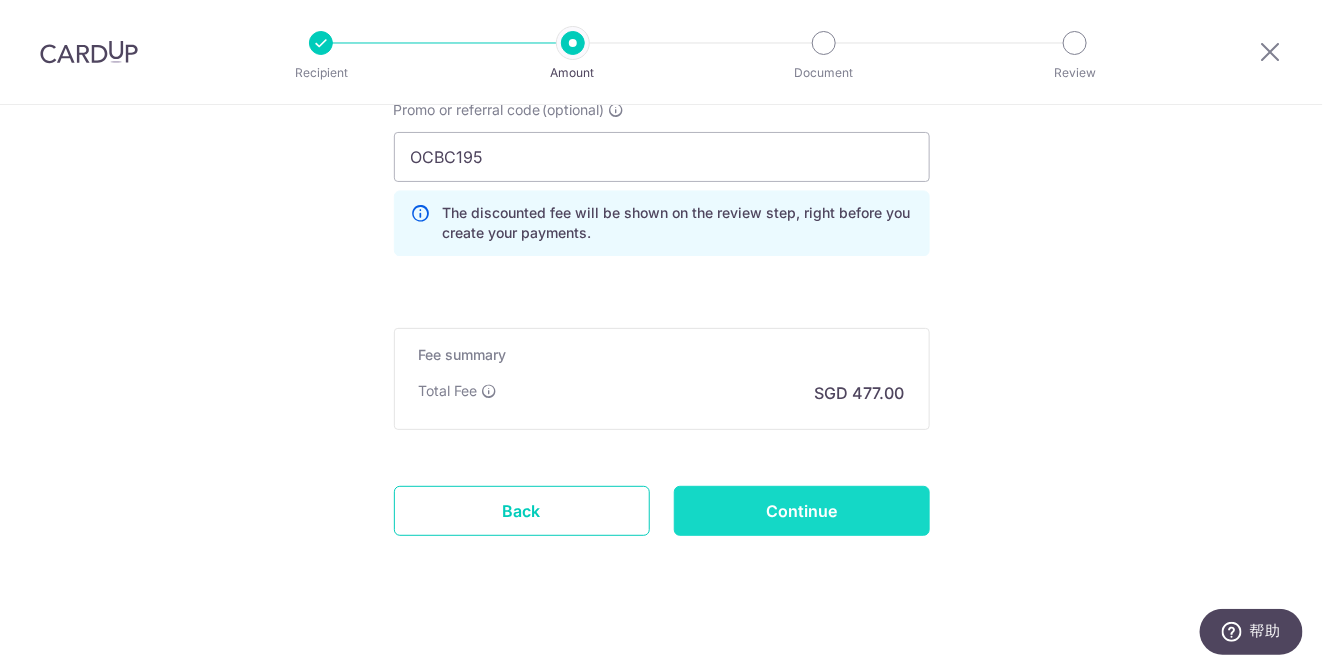 click on "Continue" at bounding box center [802, 511] 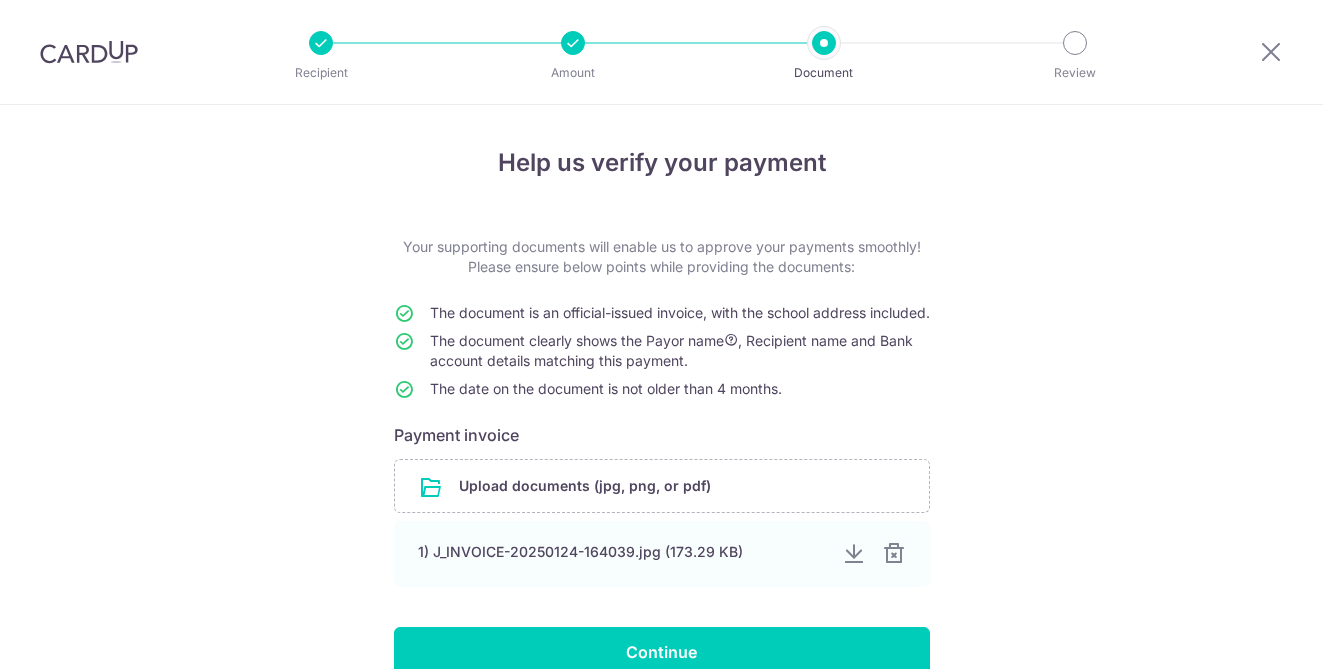 scroll, scrollTop: 0, scrollLeft: 0, axis: both 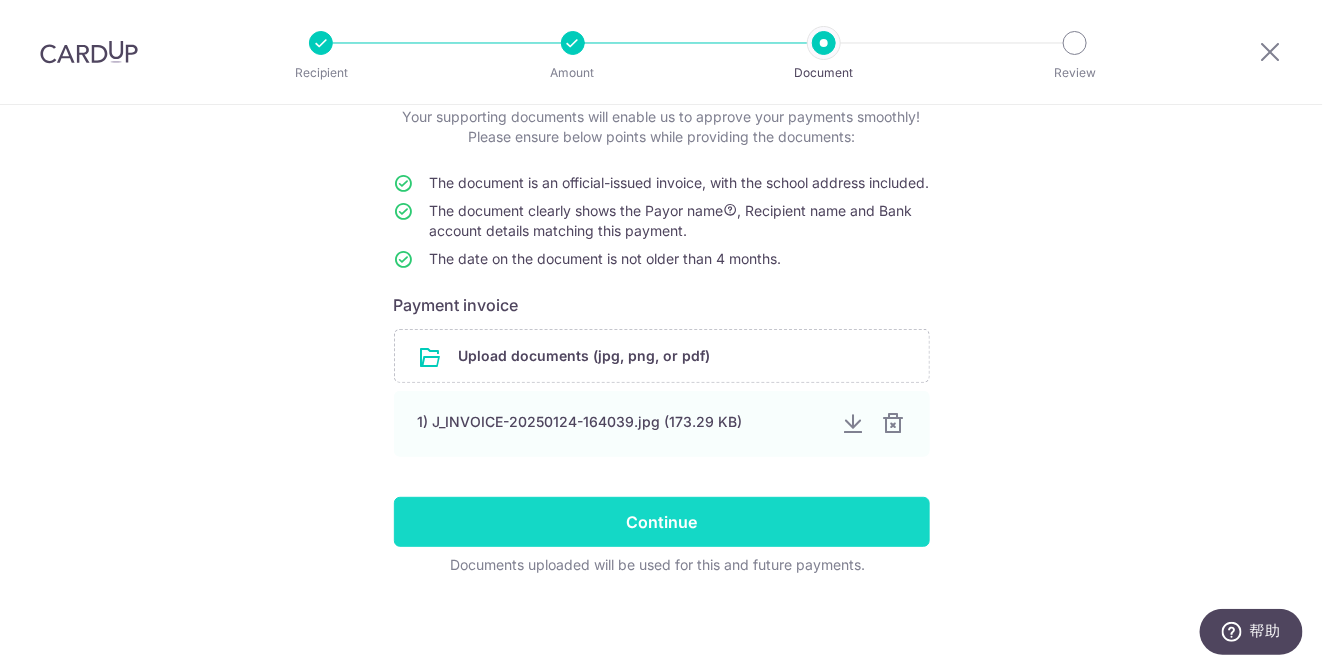 click on "Continue" at bounding box center [662, 522] 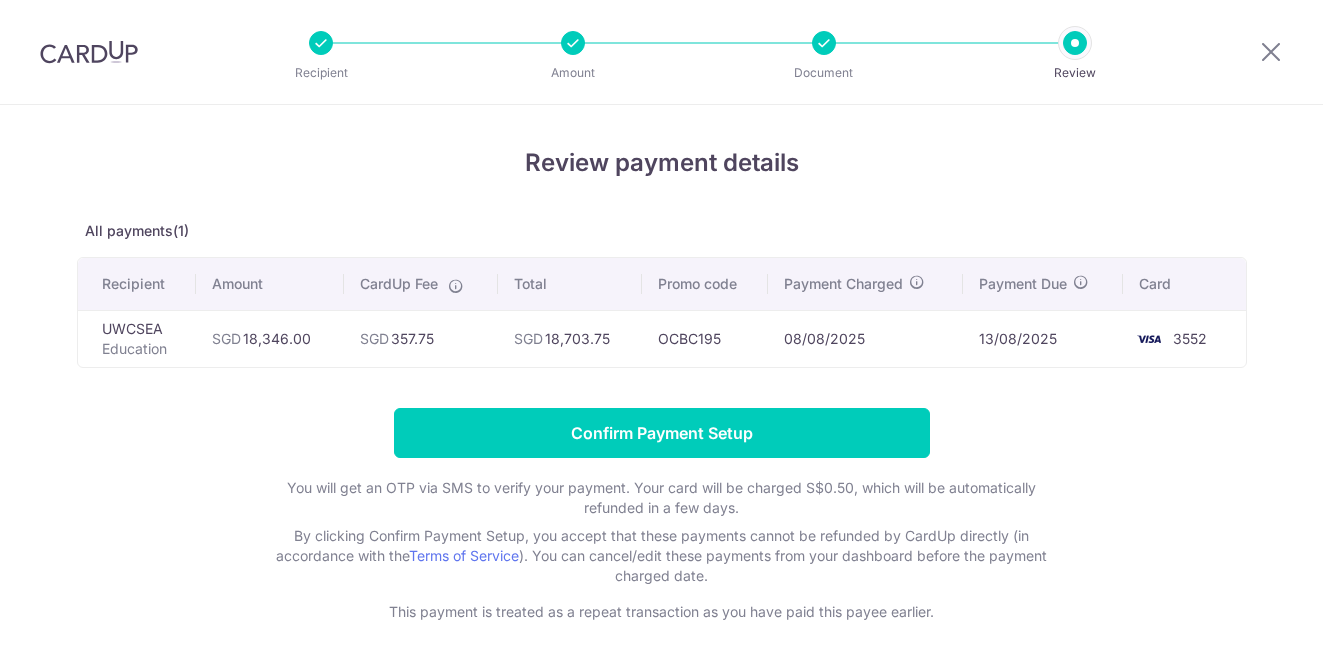 scroll, scrollTop: 0, scrollLeft: 0, axis: both 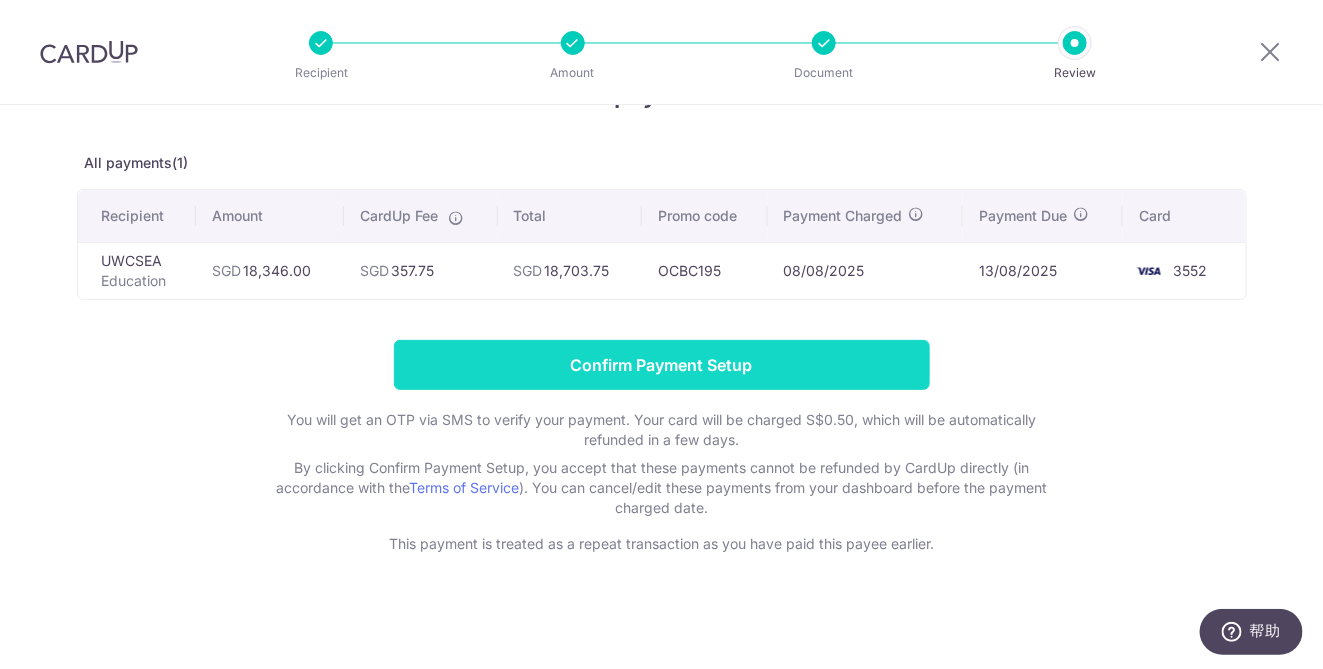 click on "Confirm Payment Setup" at bounding box center [662, 365] 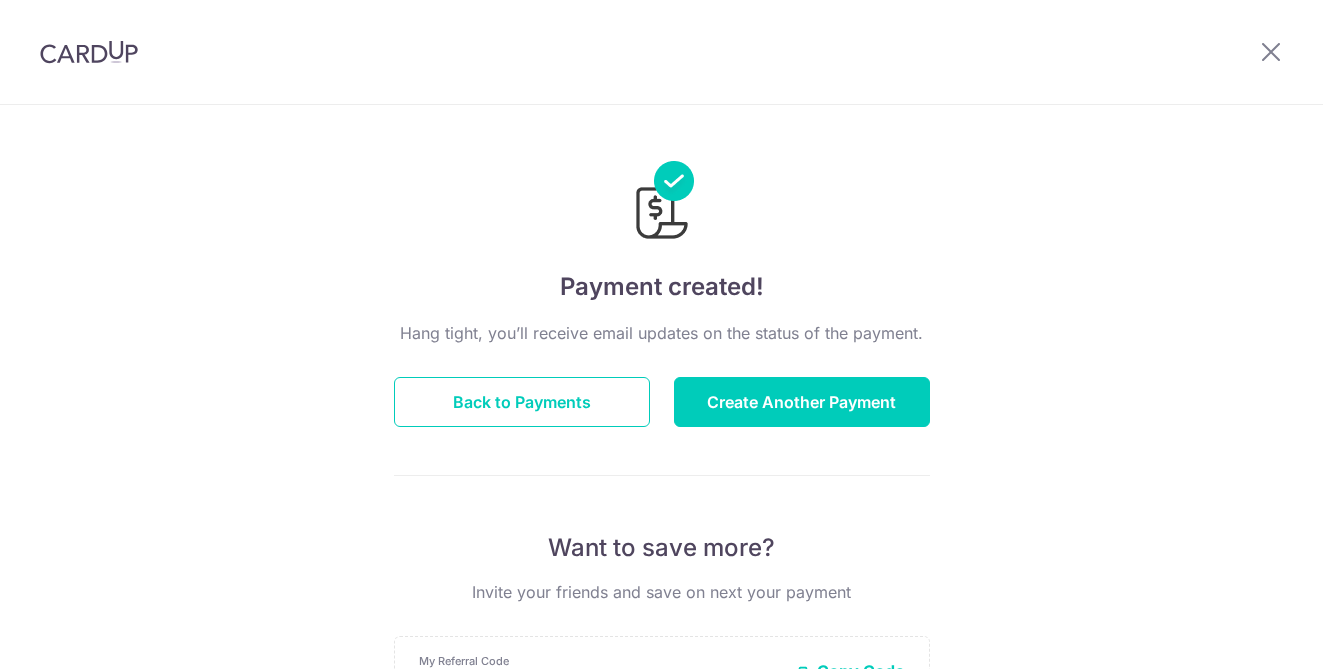 scroll, scrollTop: 0, scrollLeft: 0, axis: both 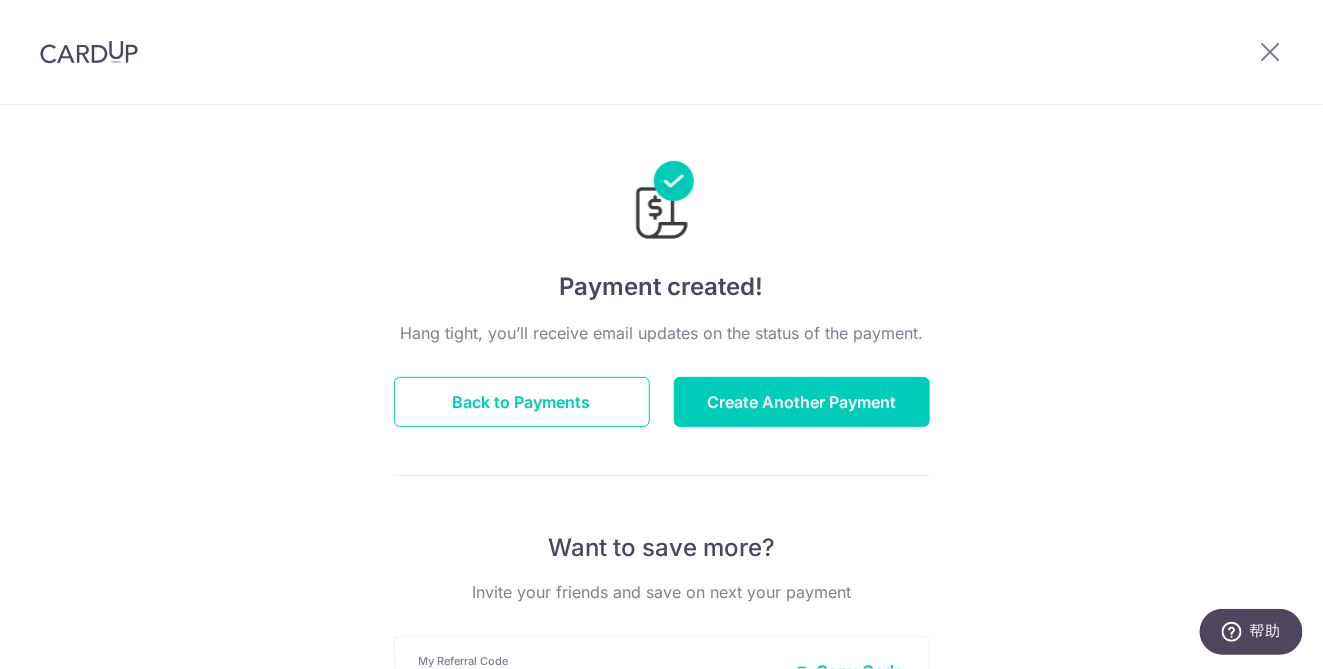 click at bounding box center [662, 187] 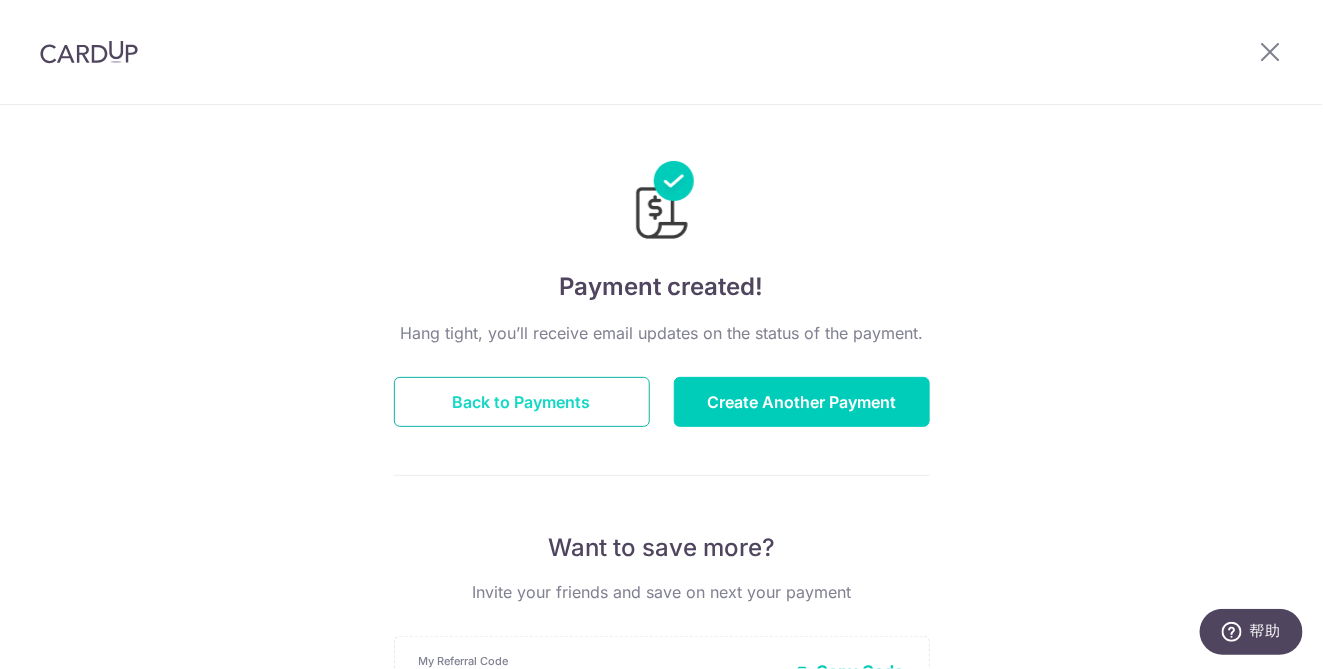 click on "Back to Payments" at bounding box center [522, 402] 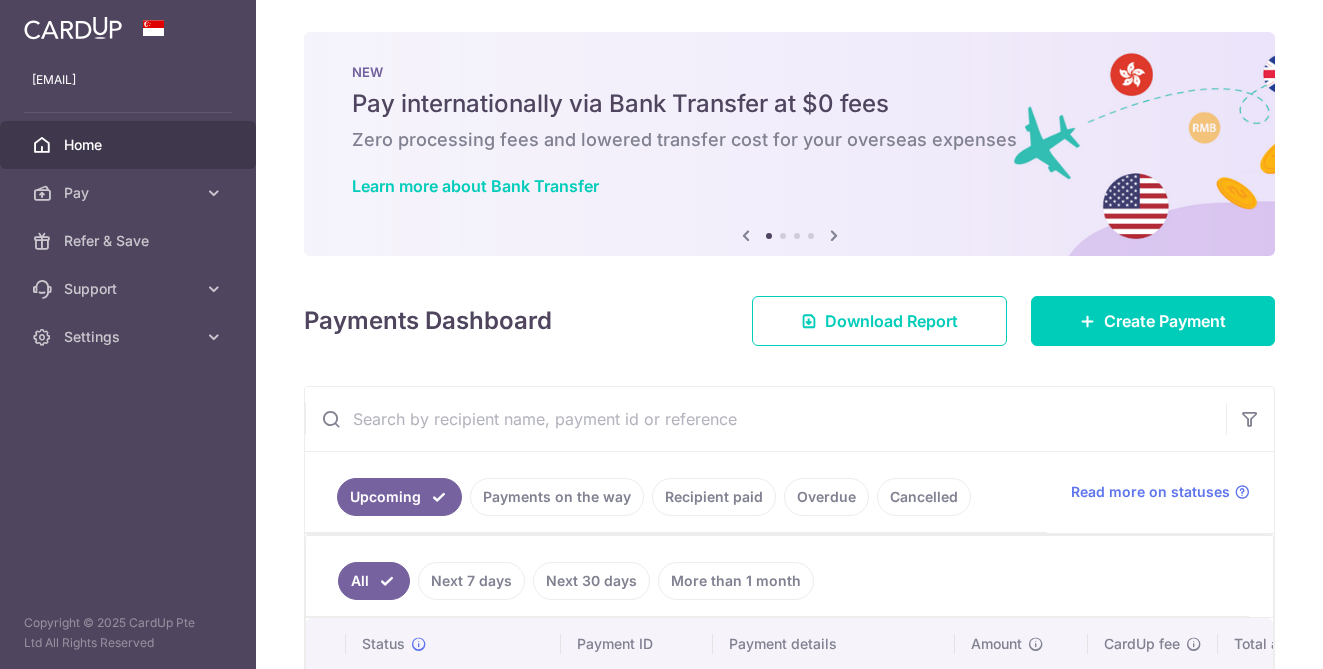 scroll, scrollTop: 0, scrollLeft: 0, axis: both 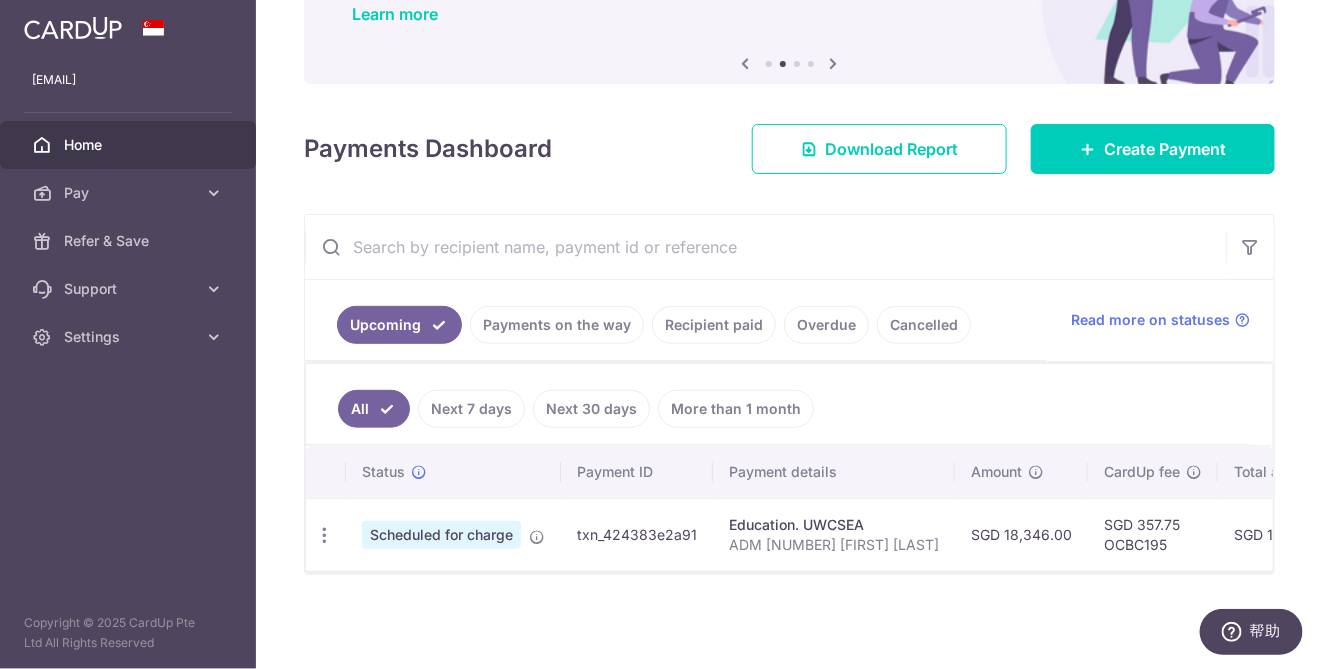 click on "Next 7 days" at bounding box center [471, 409] 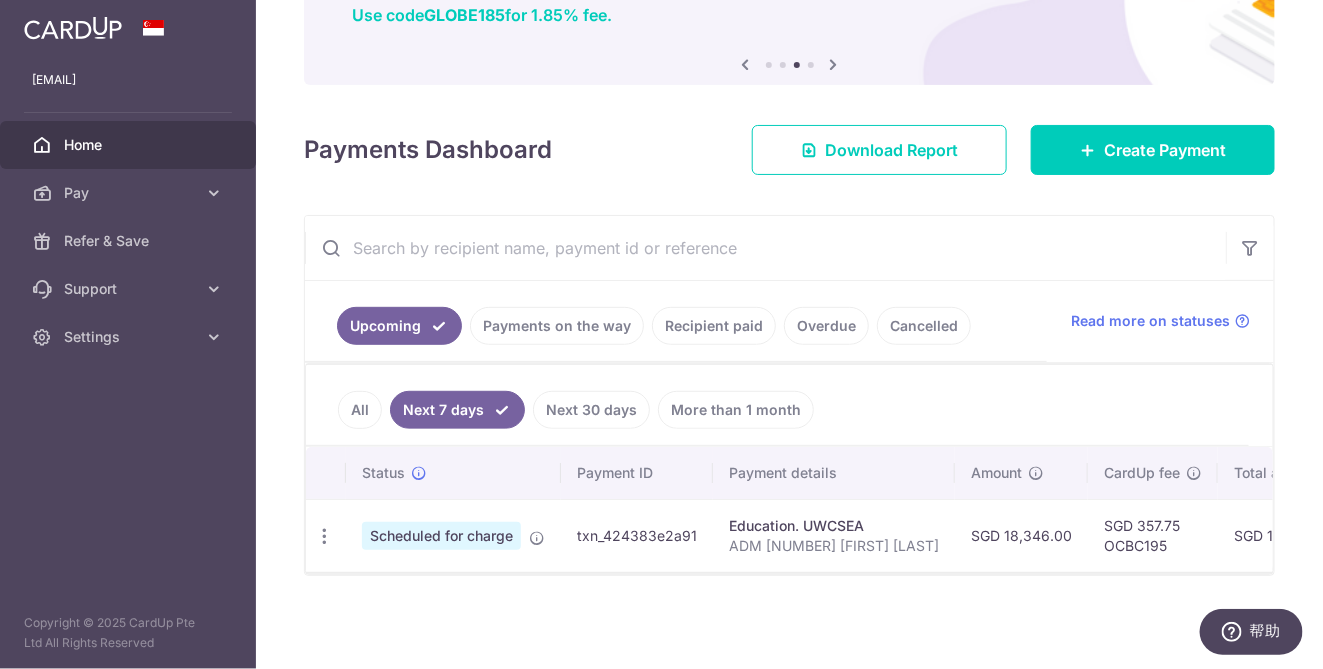 scroll, scrollTop: 172, scrollLeft: 0, axis: vertical 